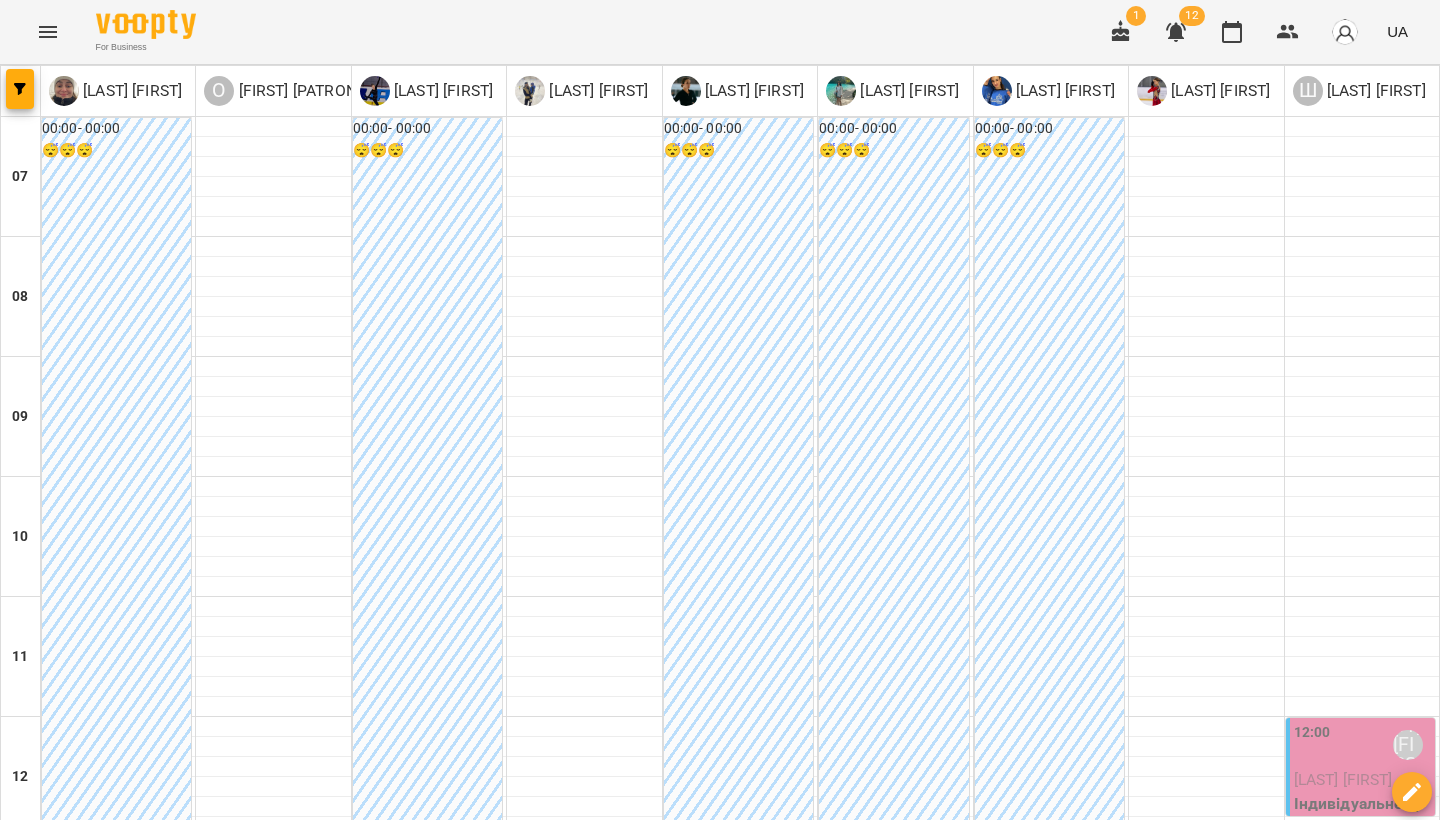 scroll, scrollTop: 0, scrollLeft: 0, axis: both 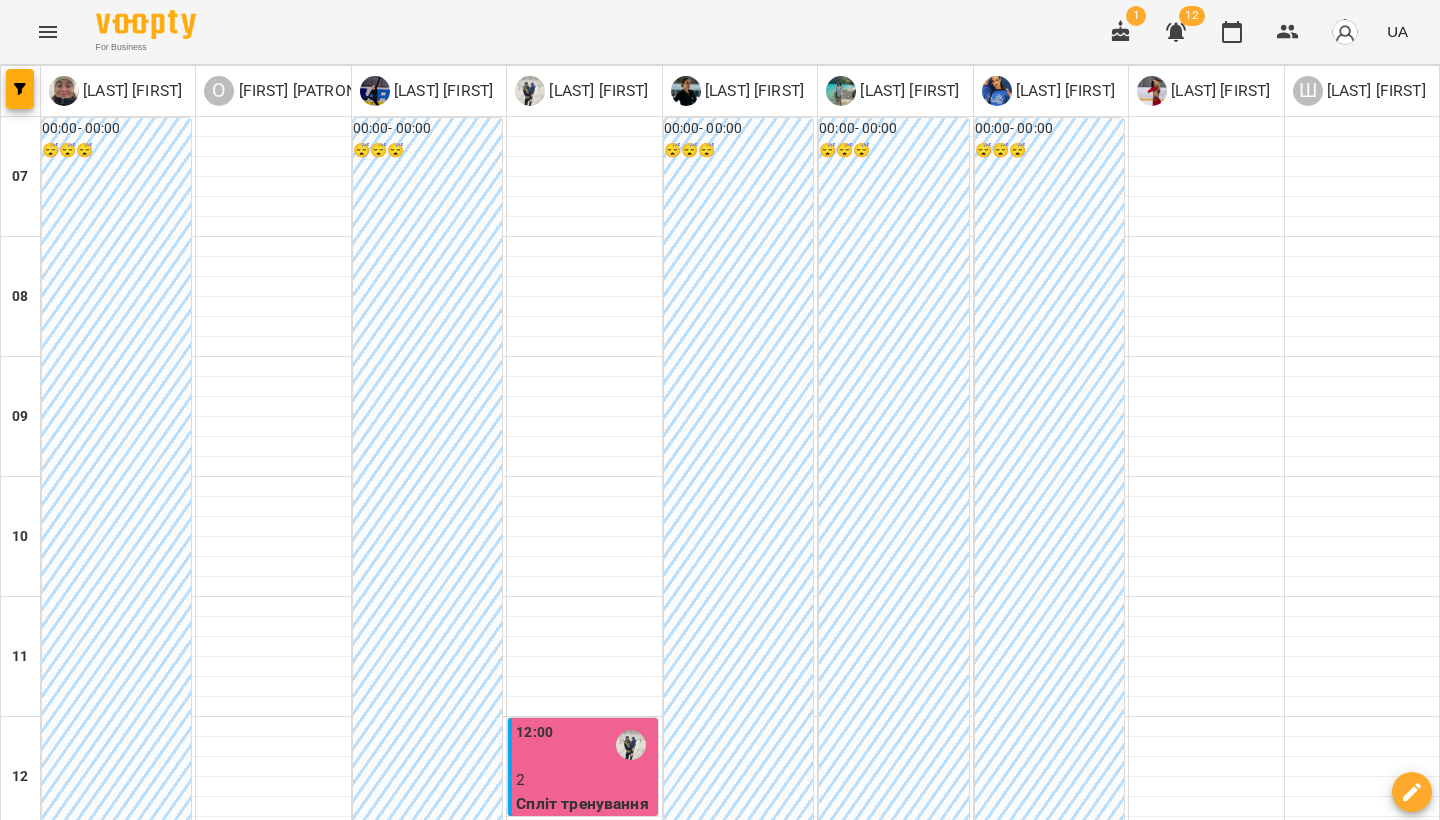 click on "вт 05 серп" at bounding box center [414, 1949] 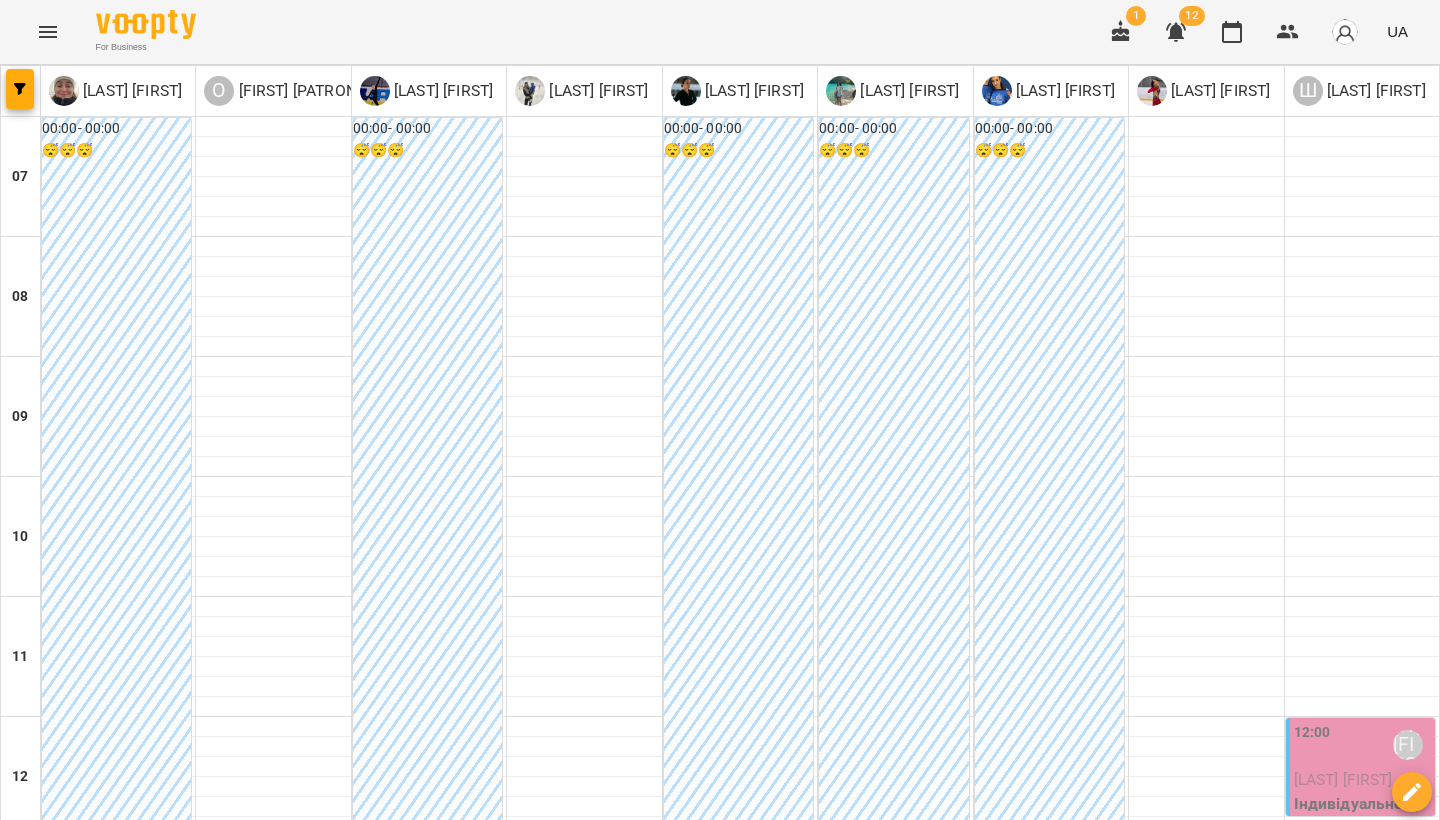 scroll, scrollTop: 303, scrollLeft: 0, axis: vertical 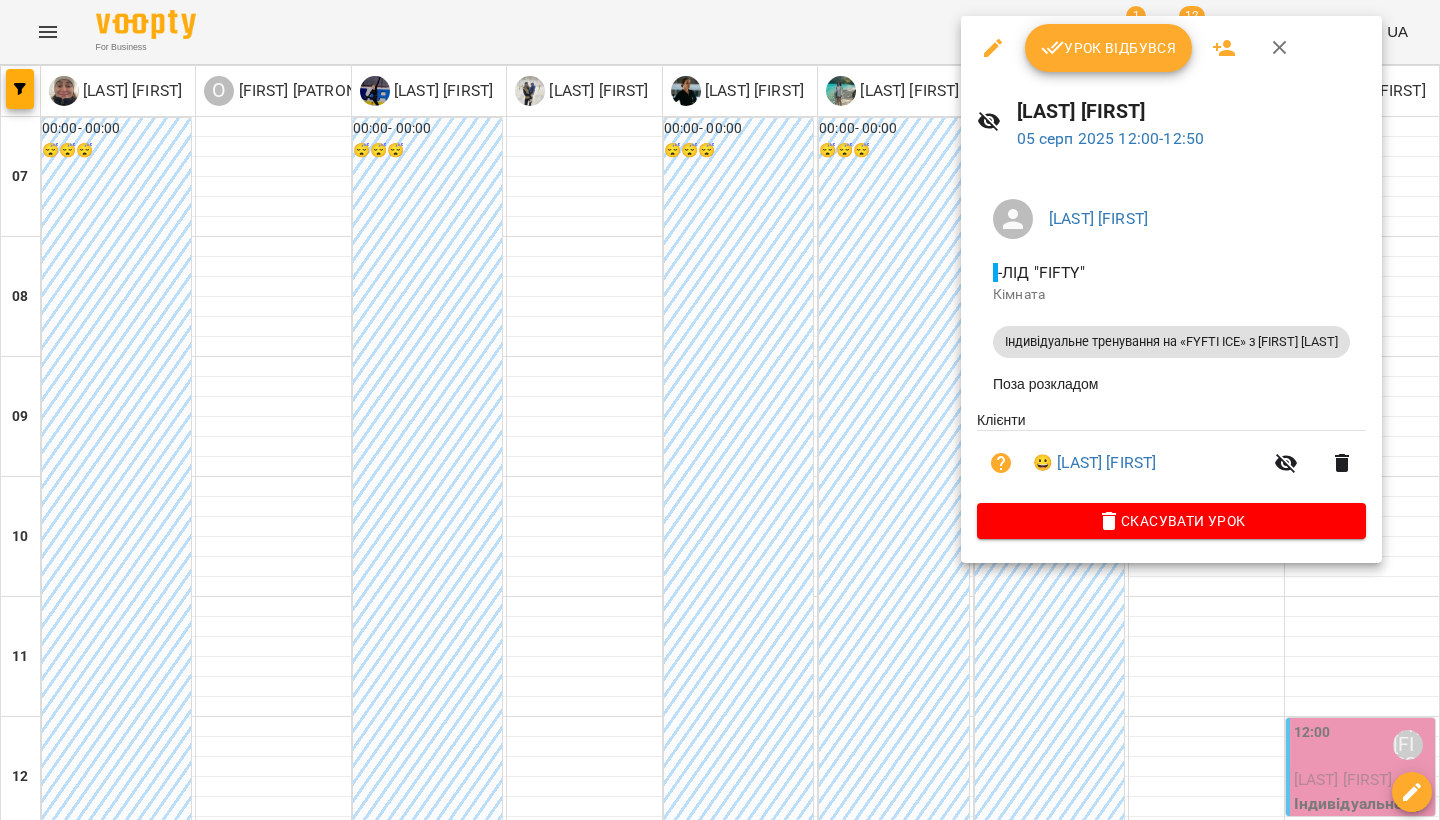 click on "Урок відбувся" at bounding box center (1109, 48) 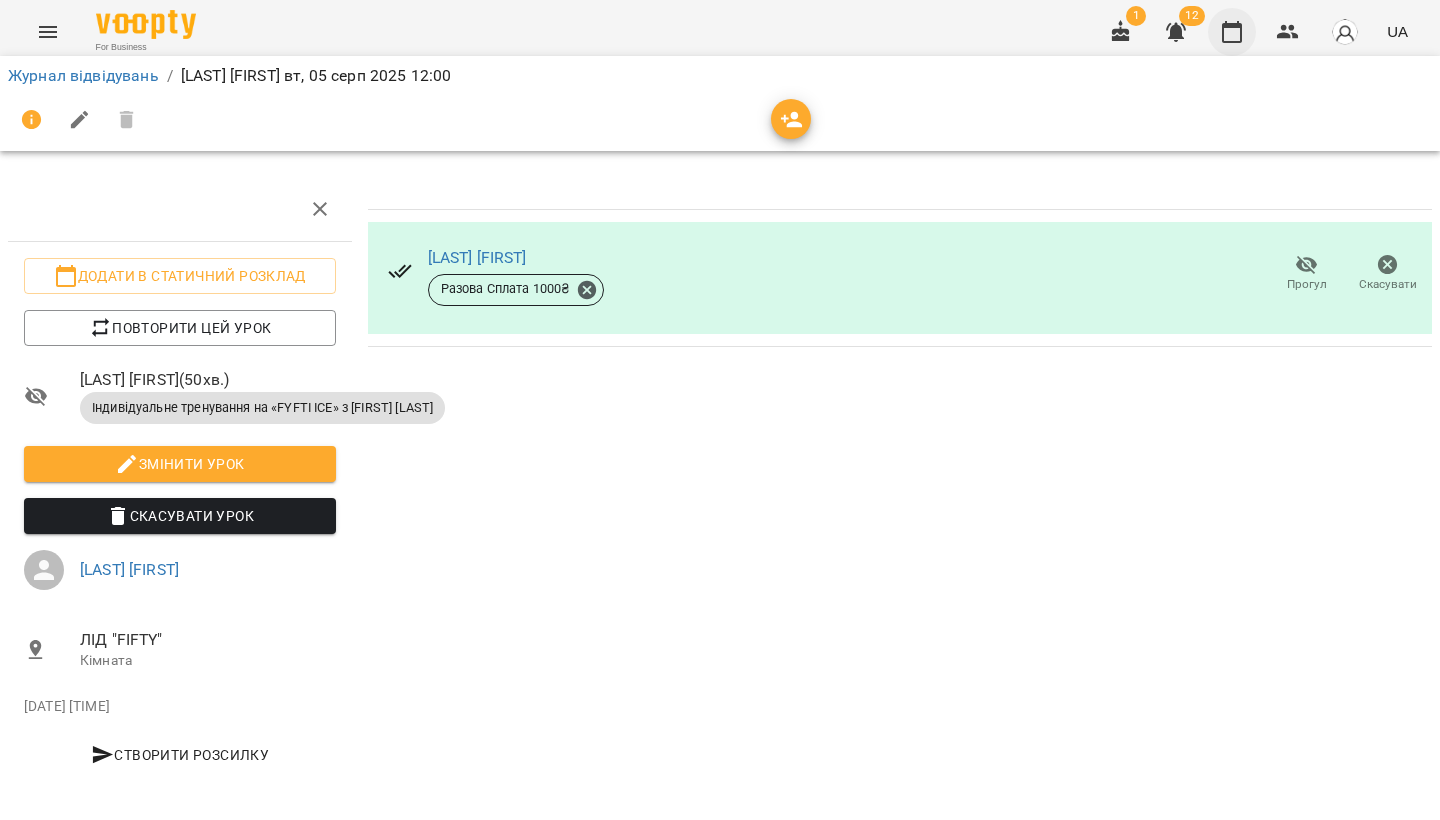 click 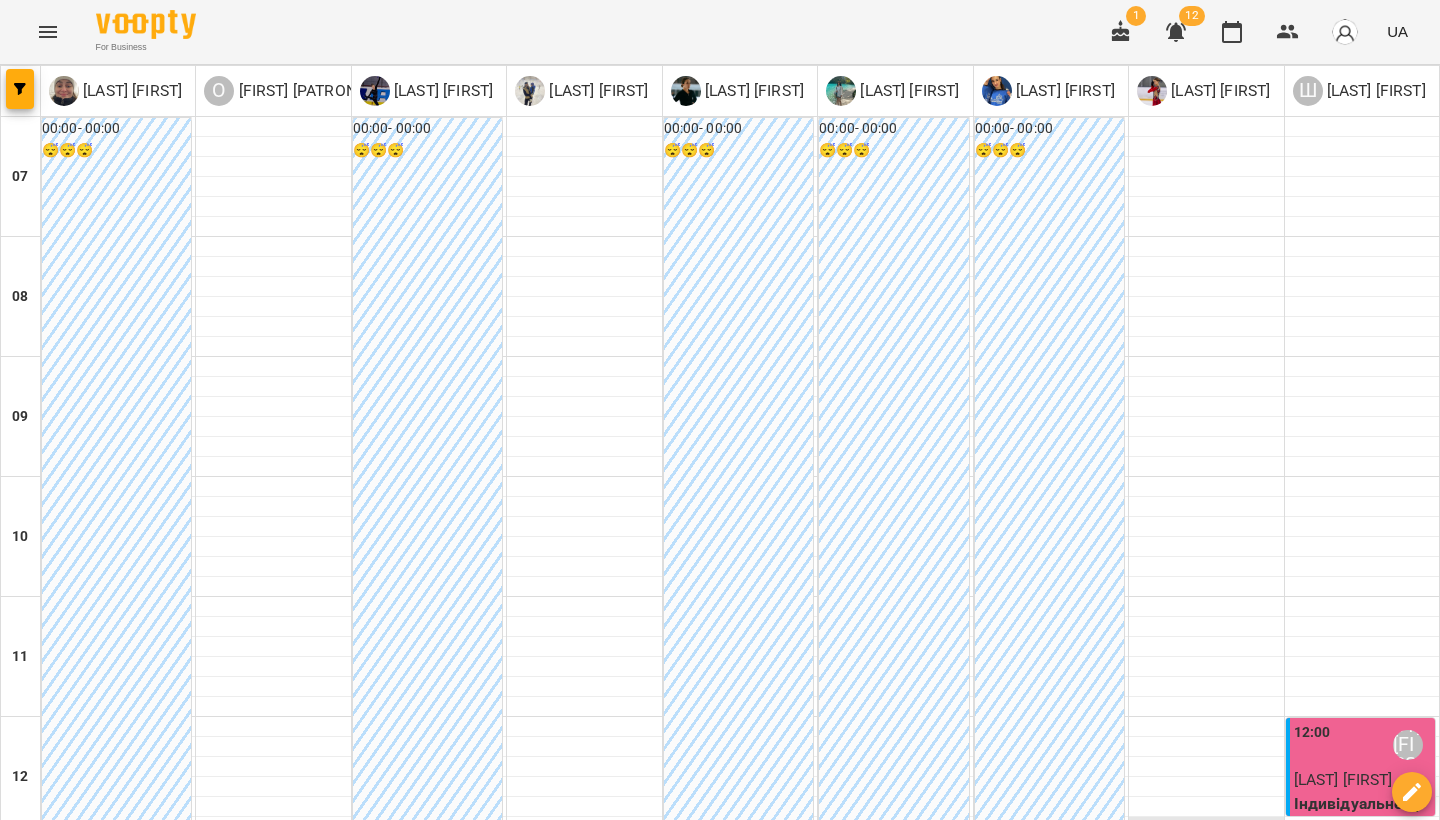 scroll, scrollTop: 555, scrollLeft: 0, axis: vertical 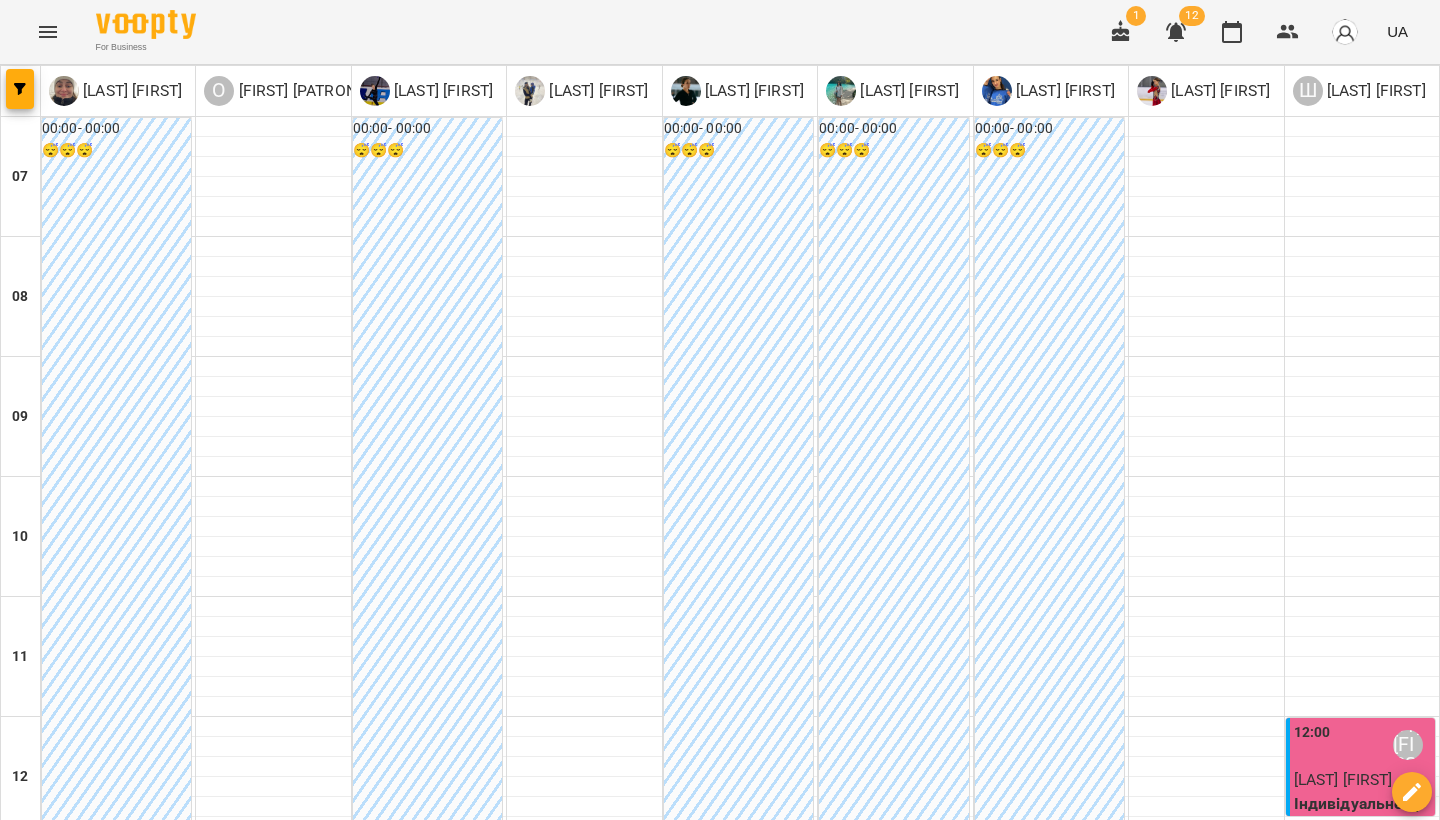 click on "ср" at bounding box center [612, 1943] 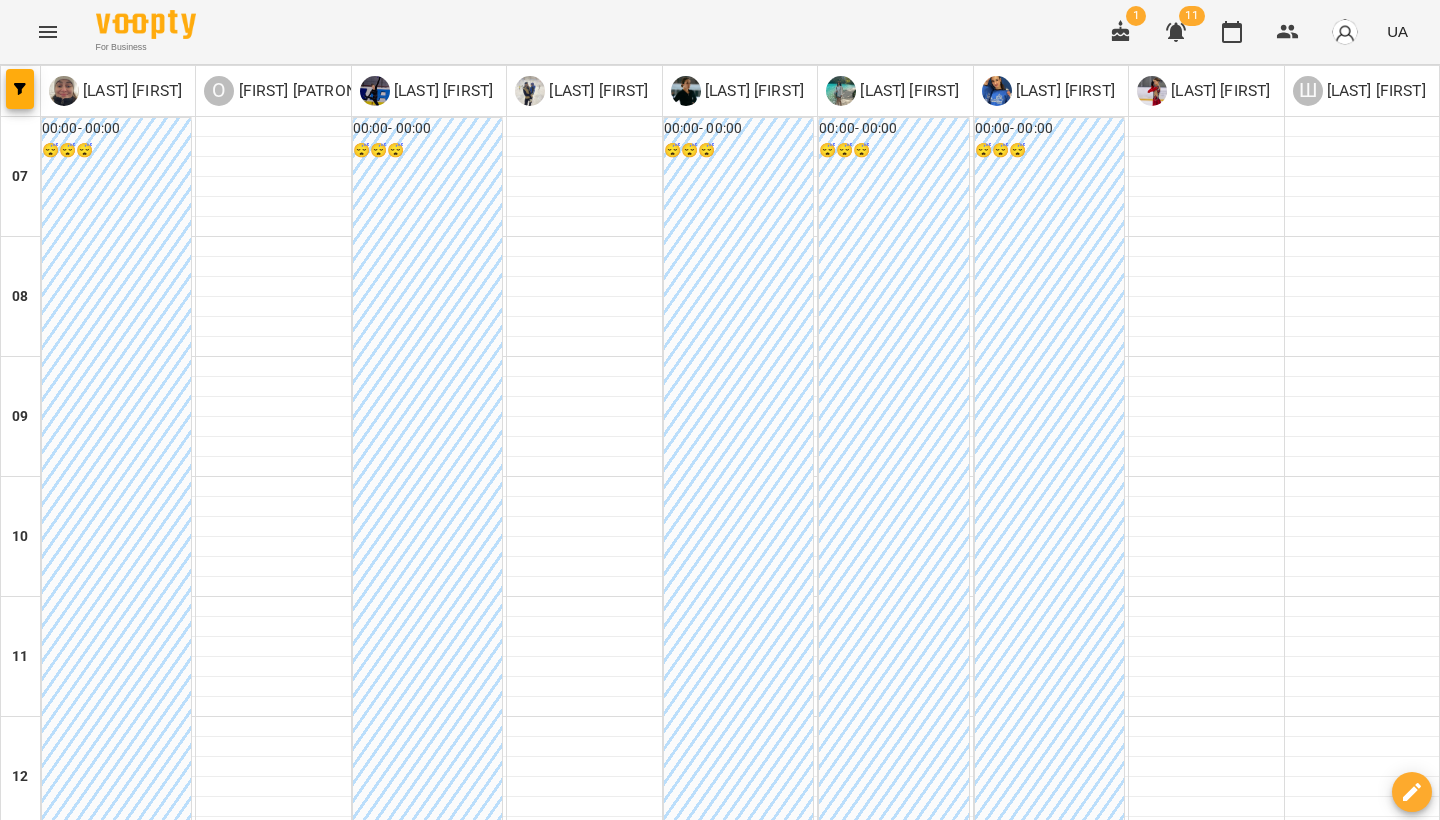 scroll, scrollTop: 1046, scrollLeft: 0, axis: vertical 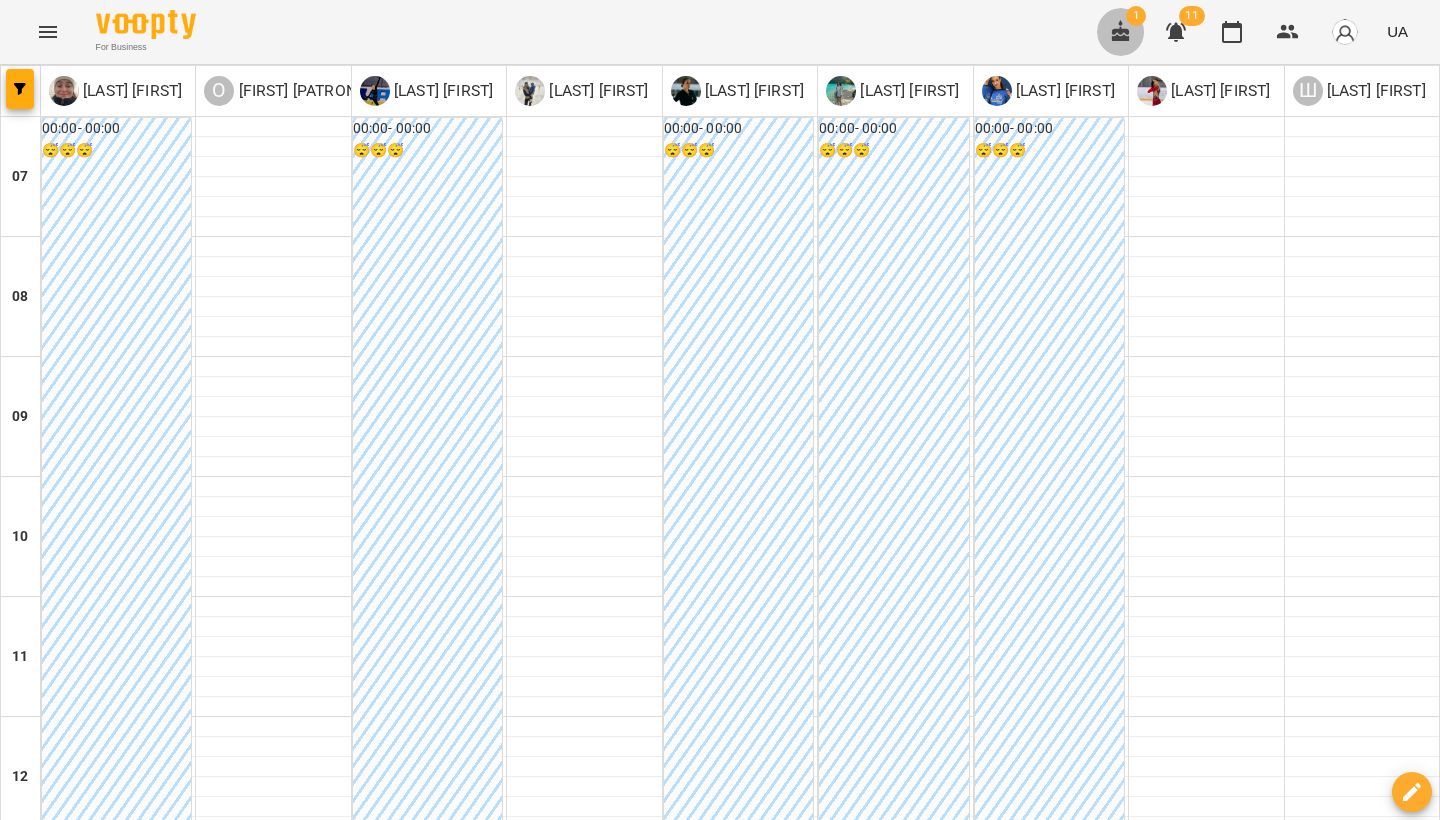 click 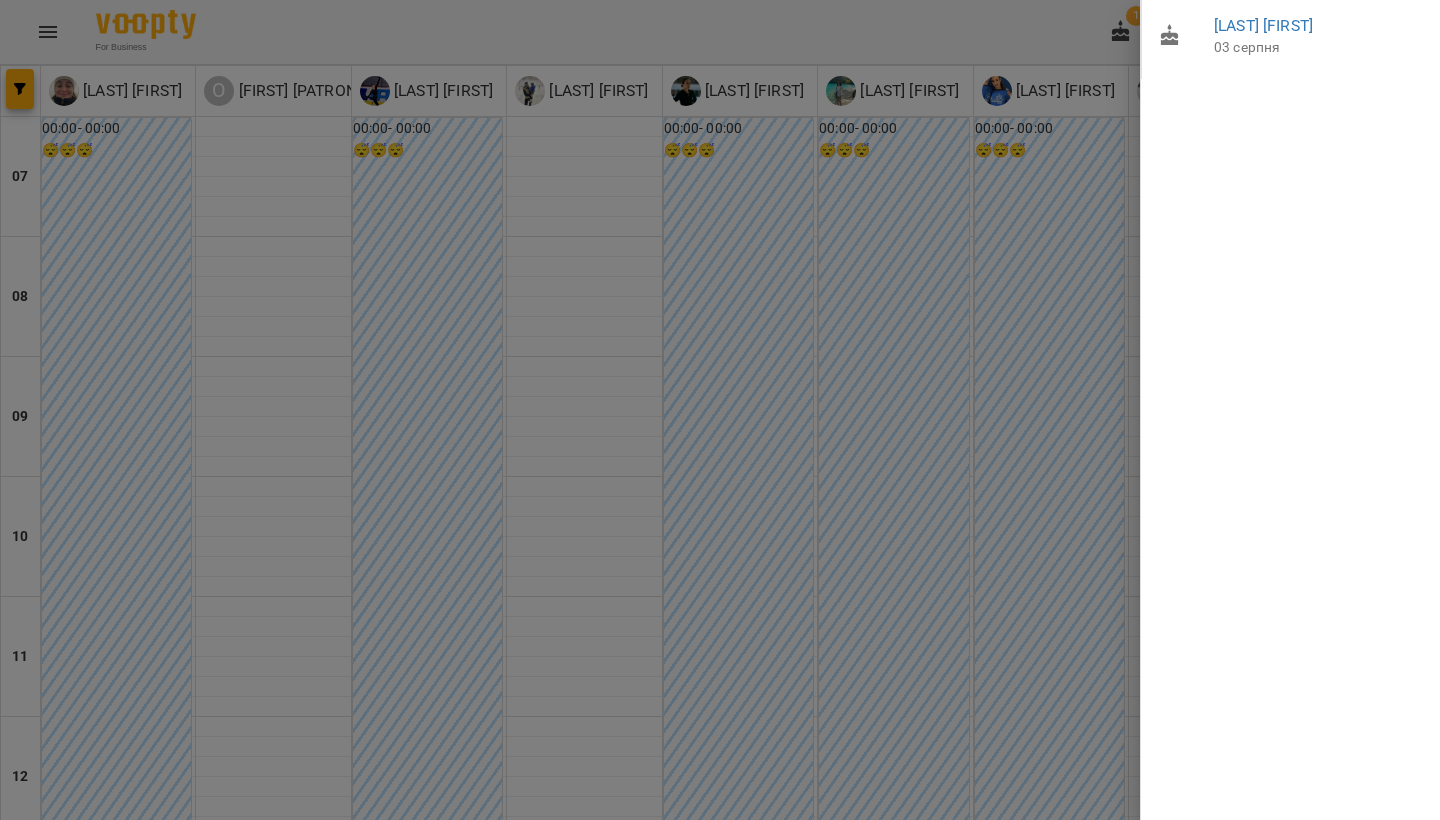 click at bounding box center (720, 410) 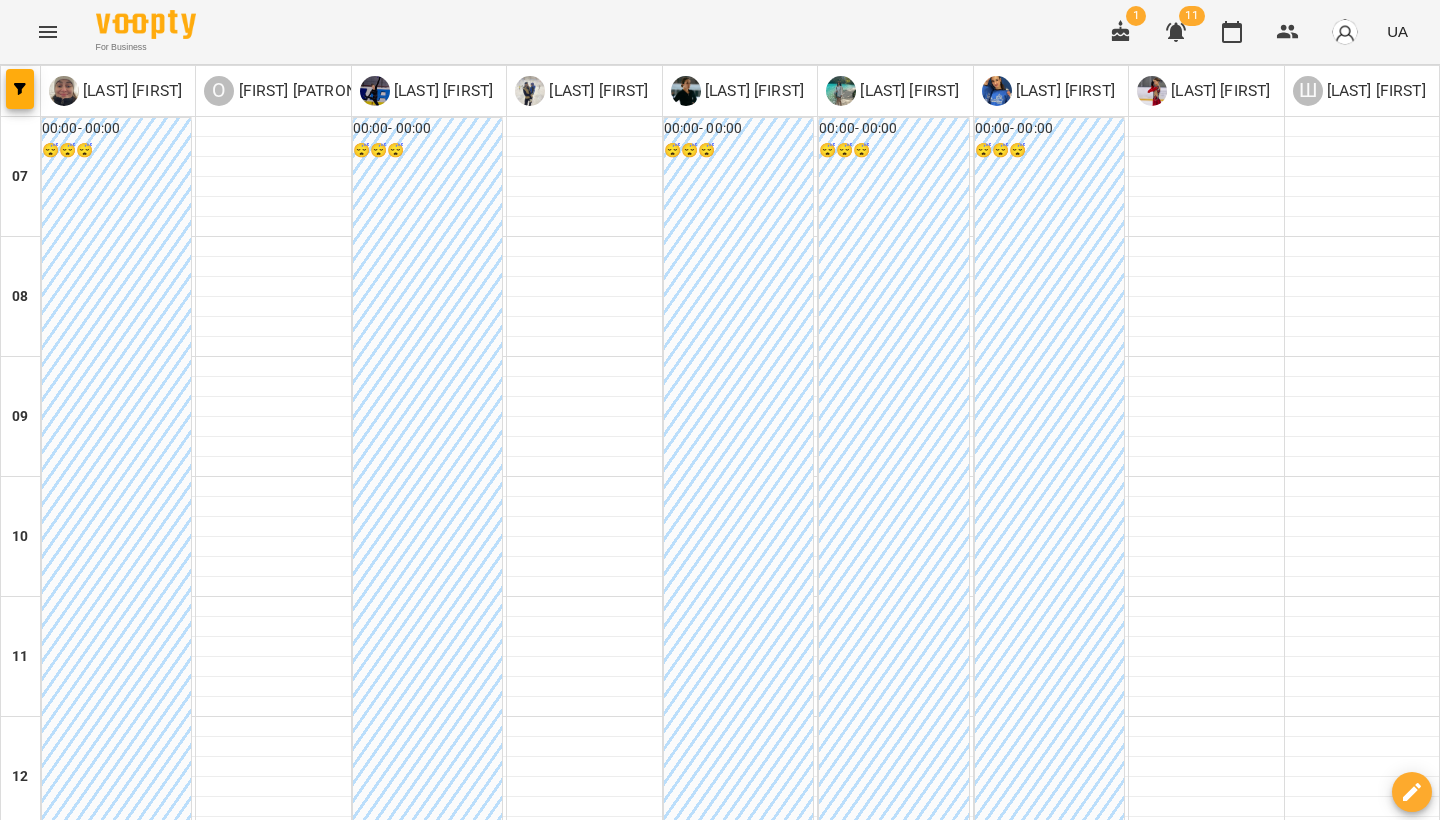 click 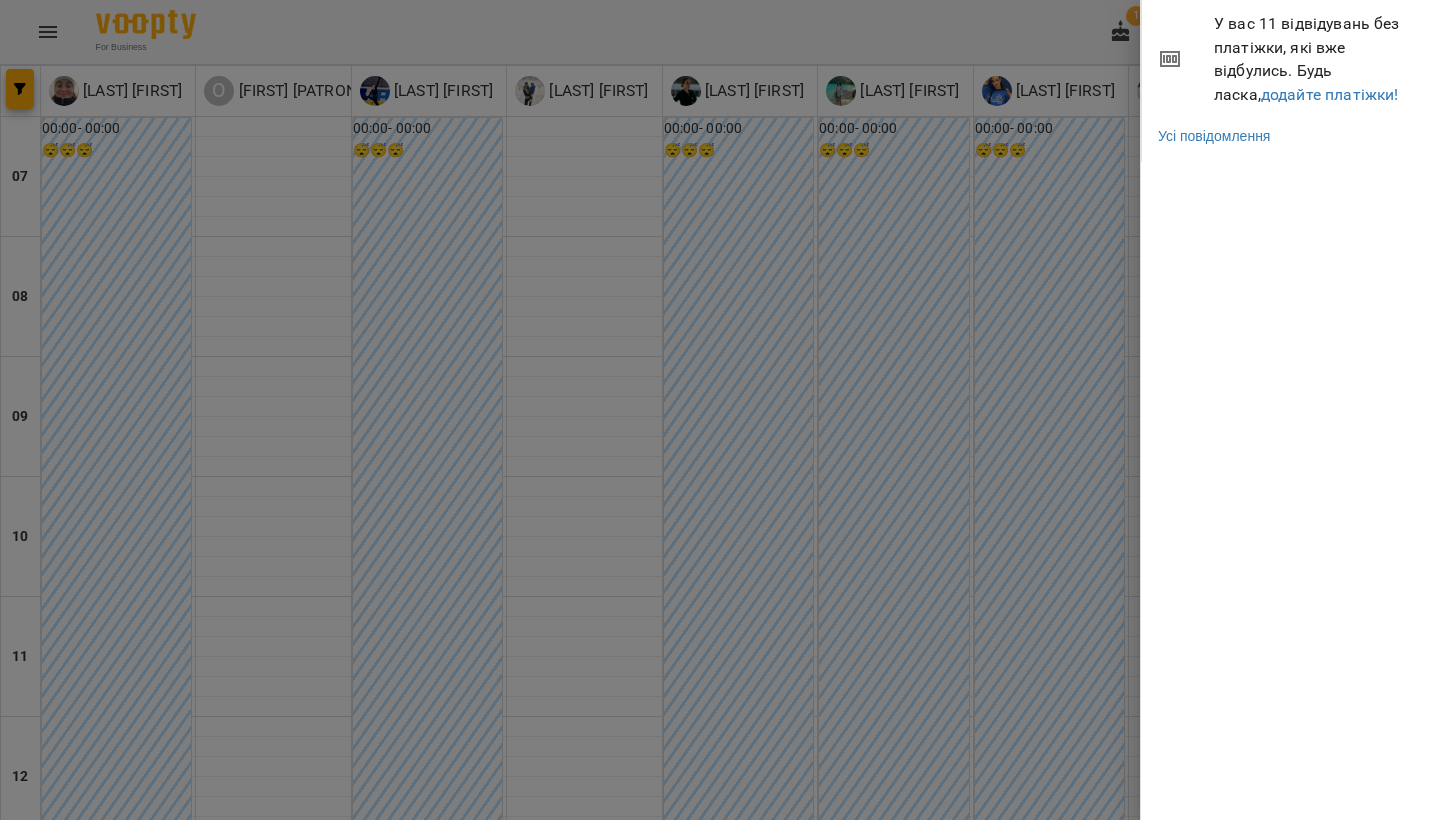 click at bounding box center [720, 410] 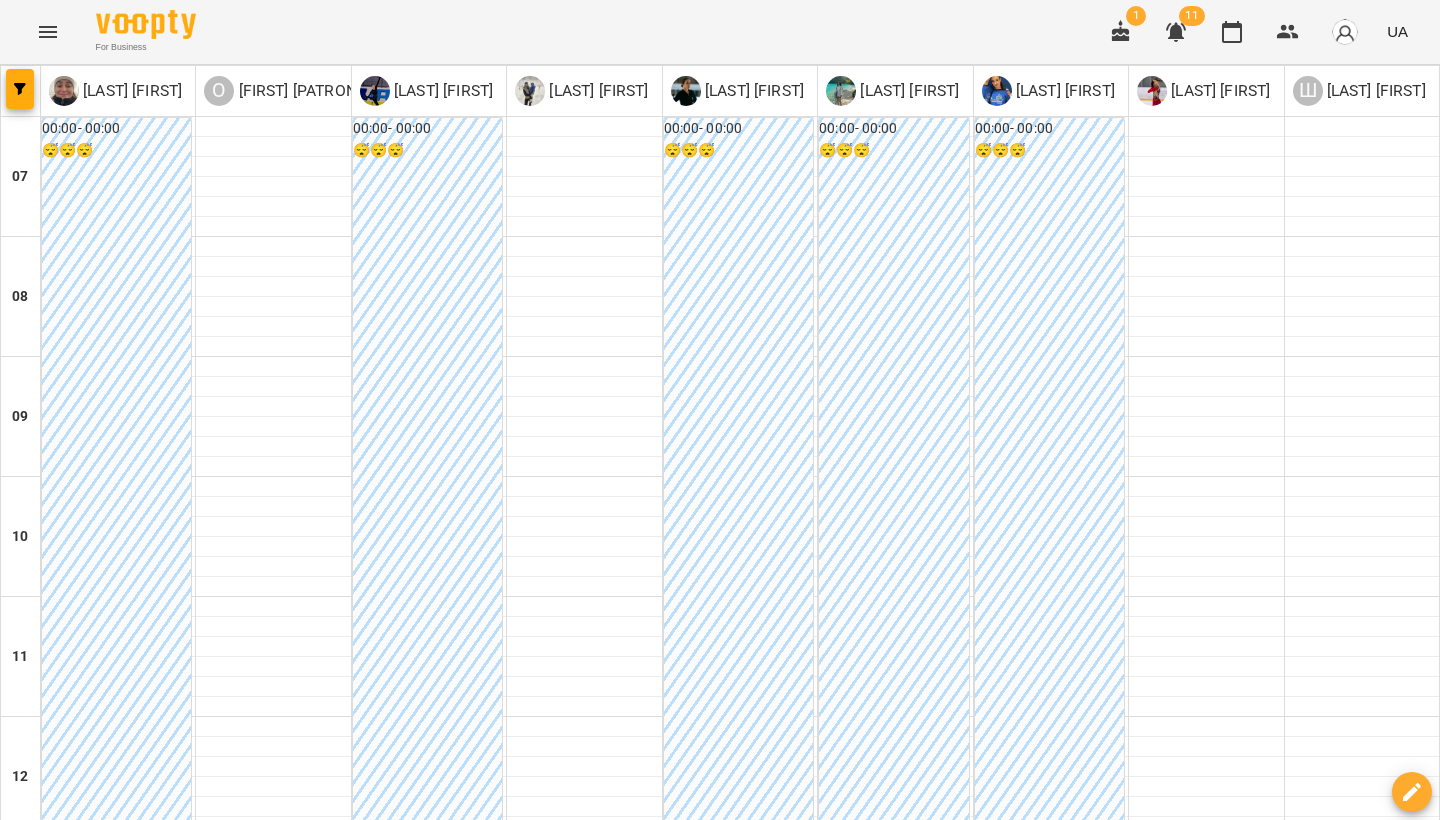 click on "05 серп" at bounding box center [238, 1962] 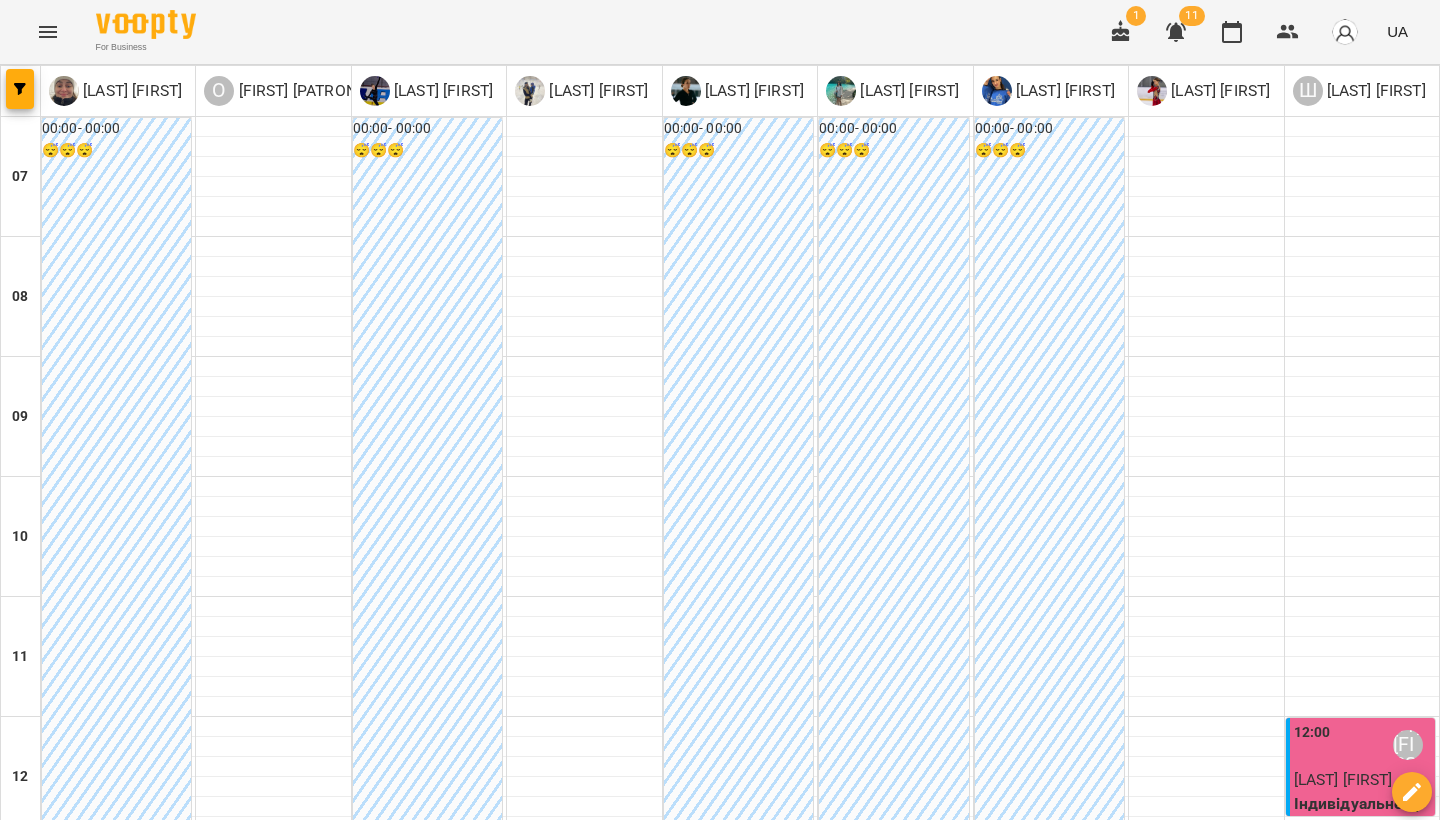 scroll, scrollTop: 643, scrollLeft: 0, axis: vertical 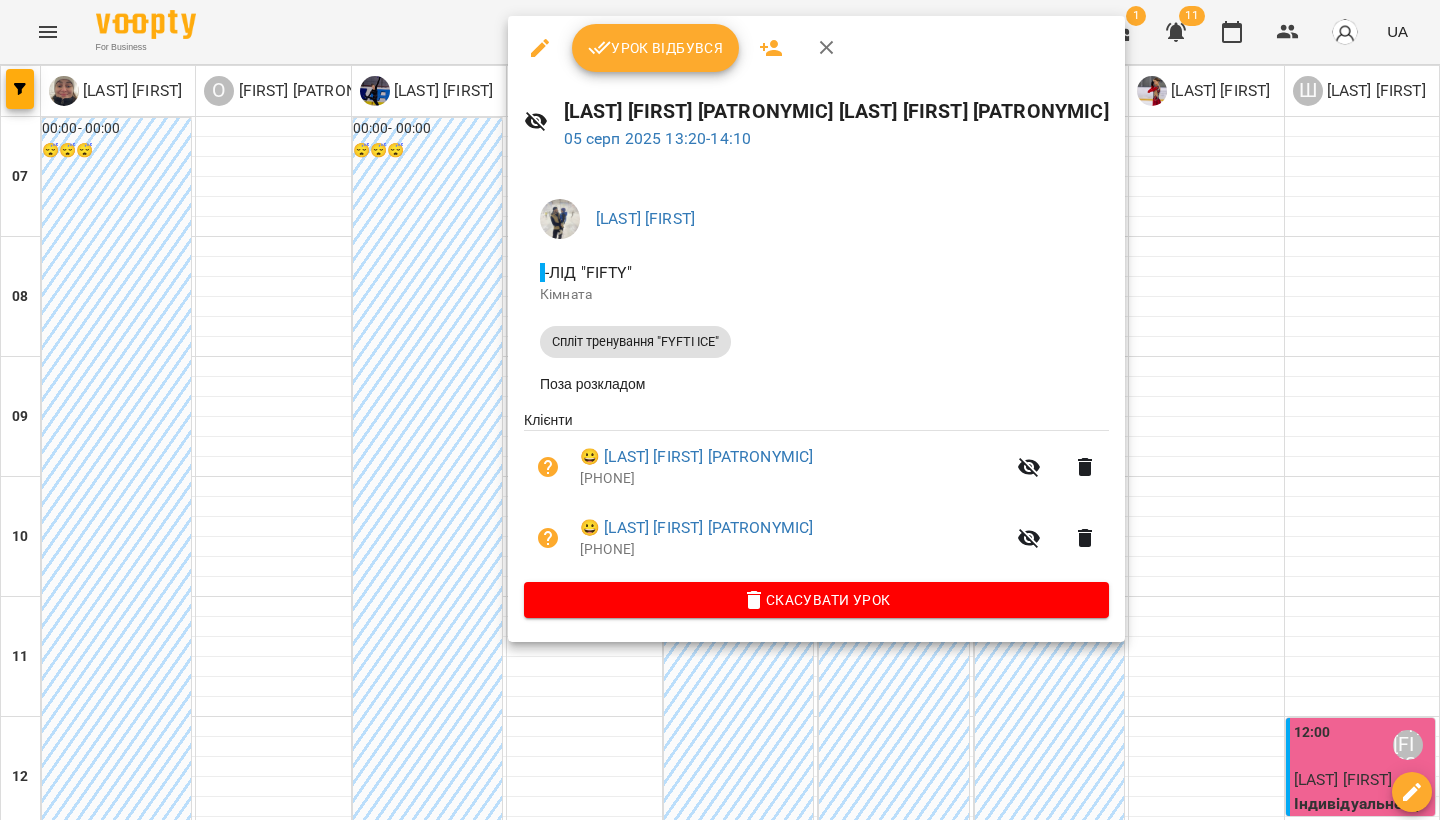 click on "Урок відбувся" at bounding box center (656, 48) 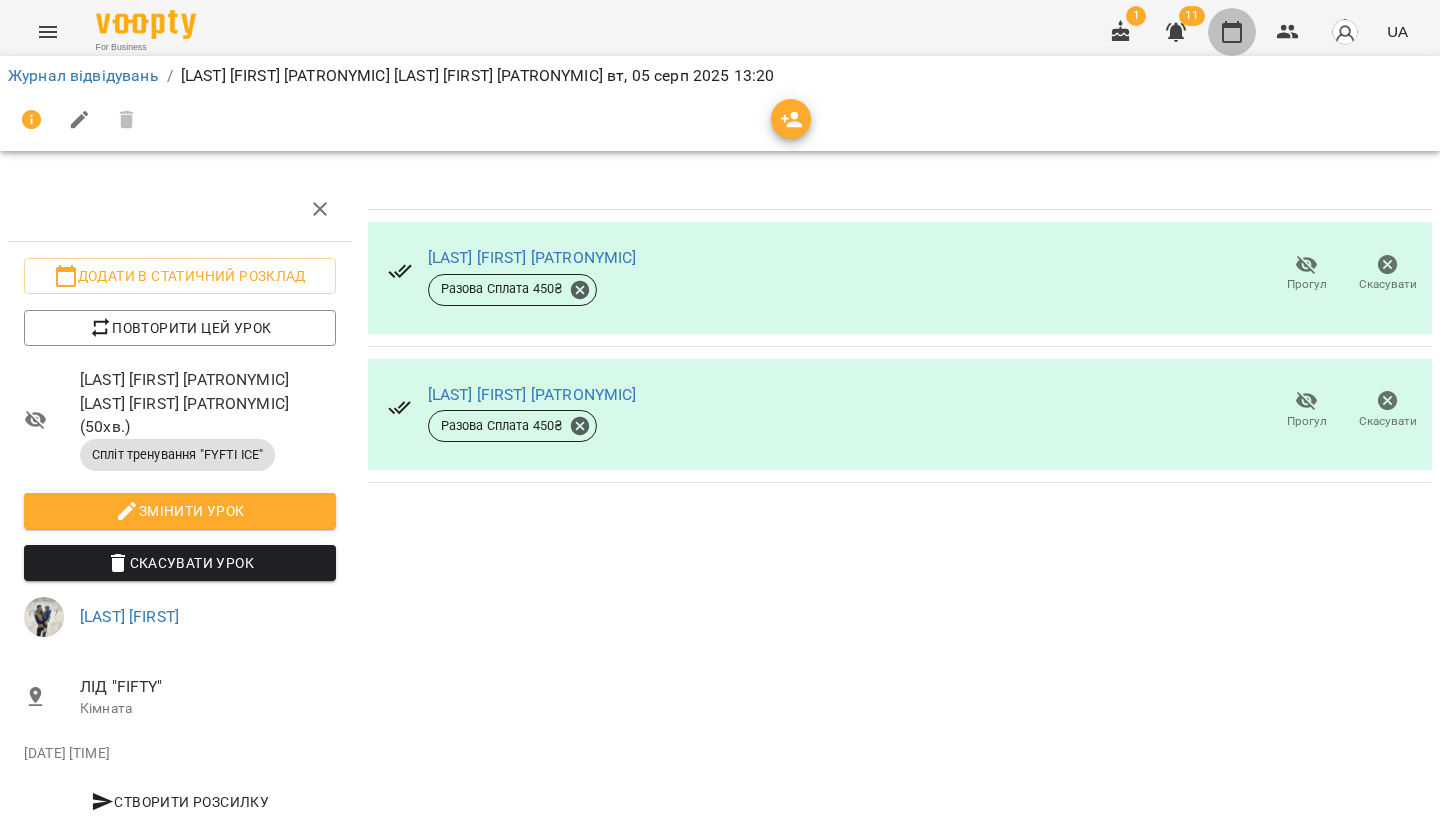 drag, startPoint x: 1222, startPoint y: 39, endPoint x: 1198, endPoint y: 181, distance: 144.01389 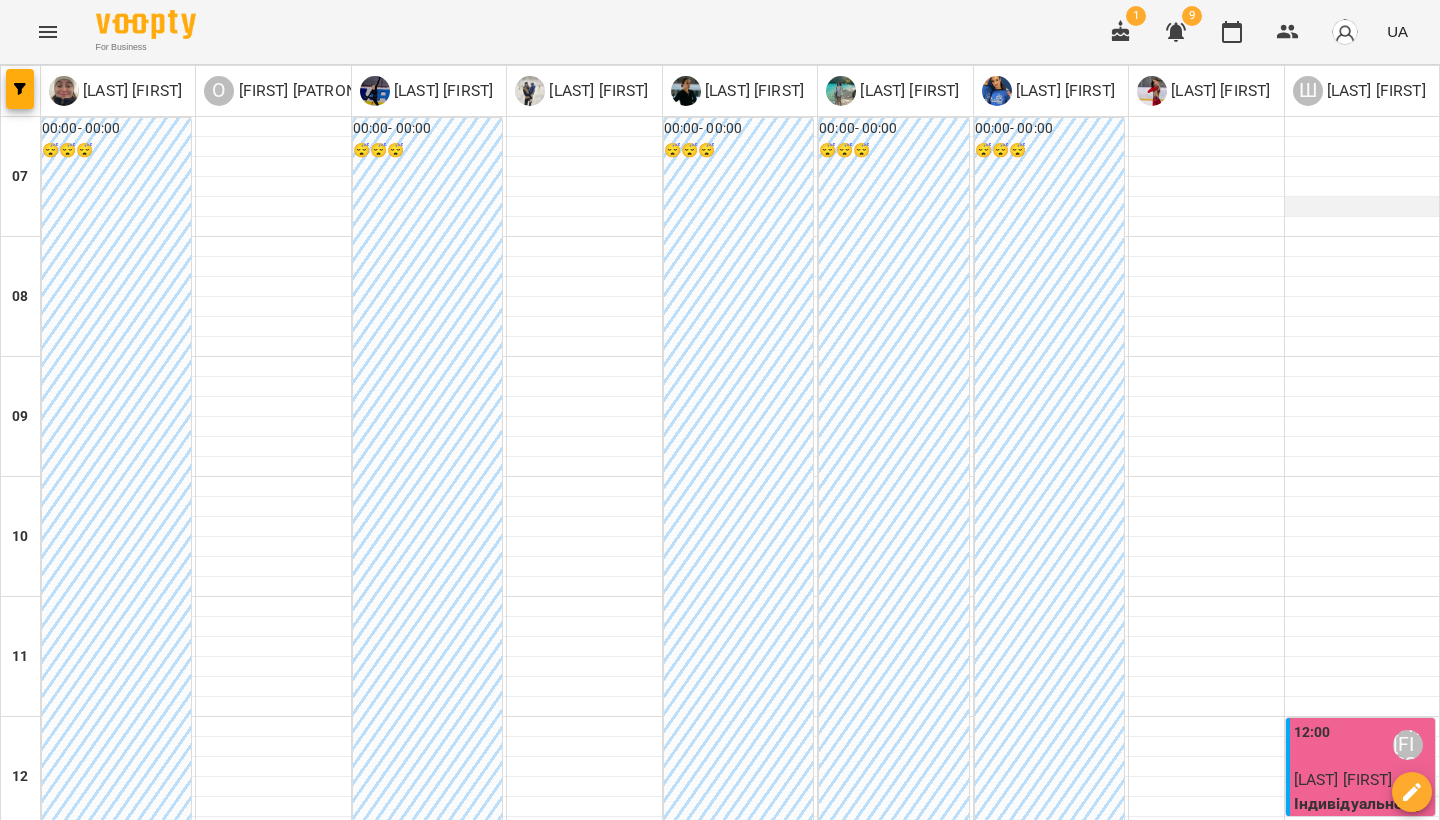 scroll, scrollTop: 0, scrollLeft: 0, axis: both 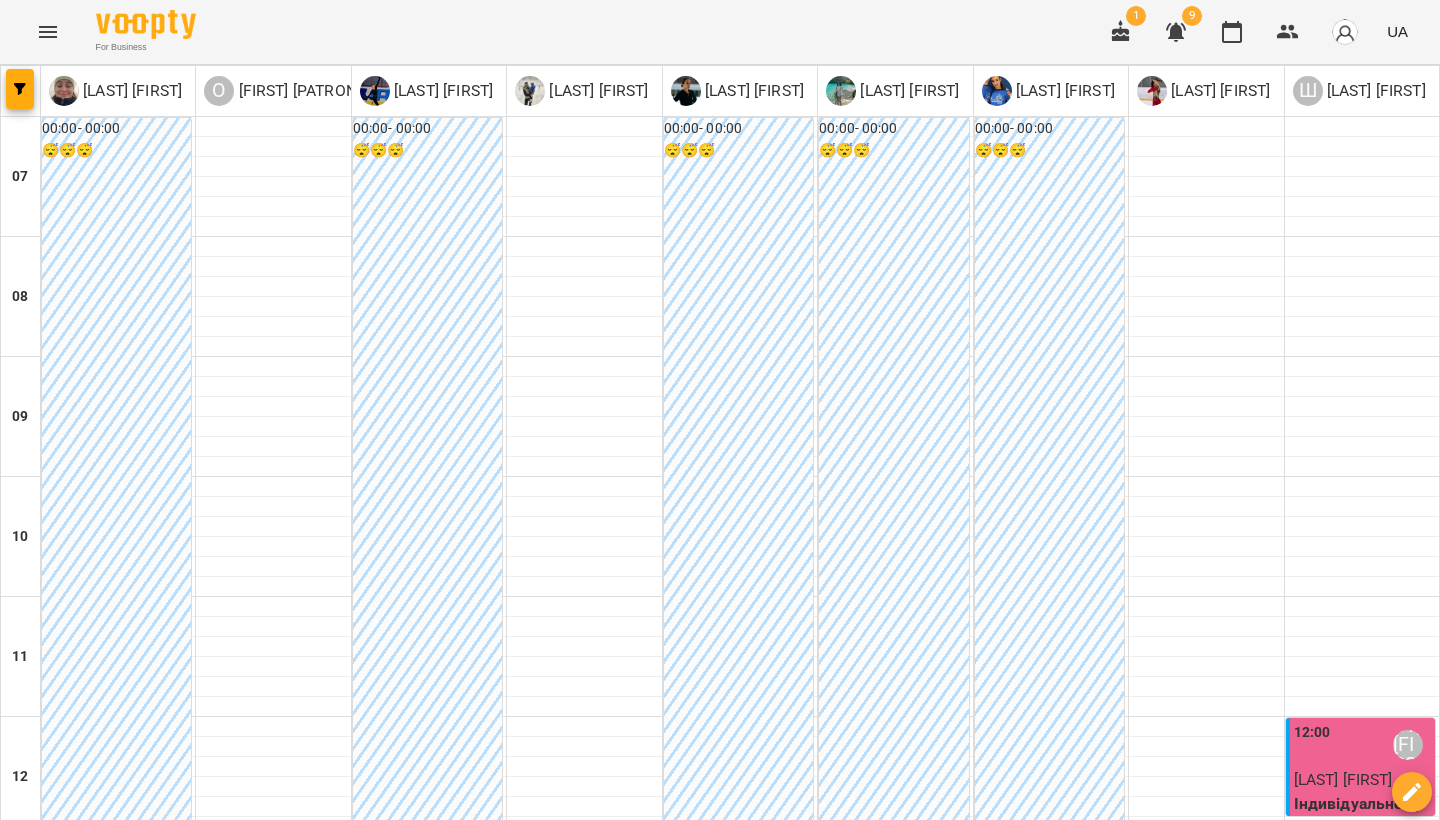 click on "чт" at bounding box center (809, 1943) 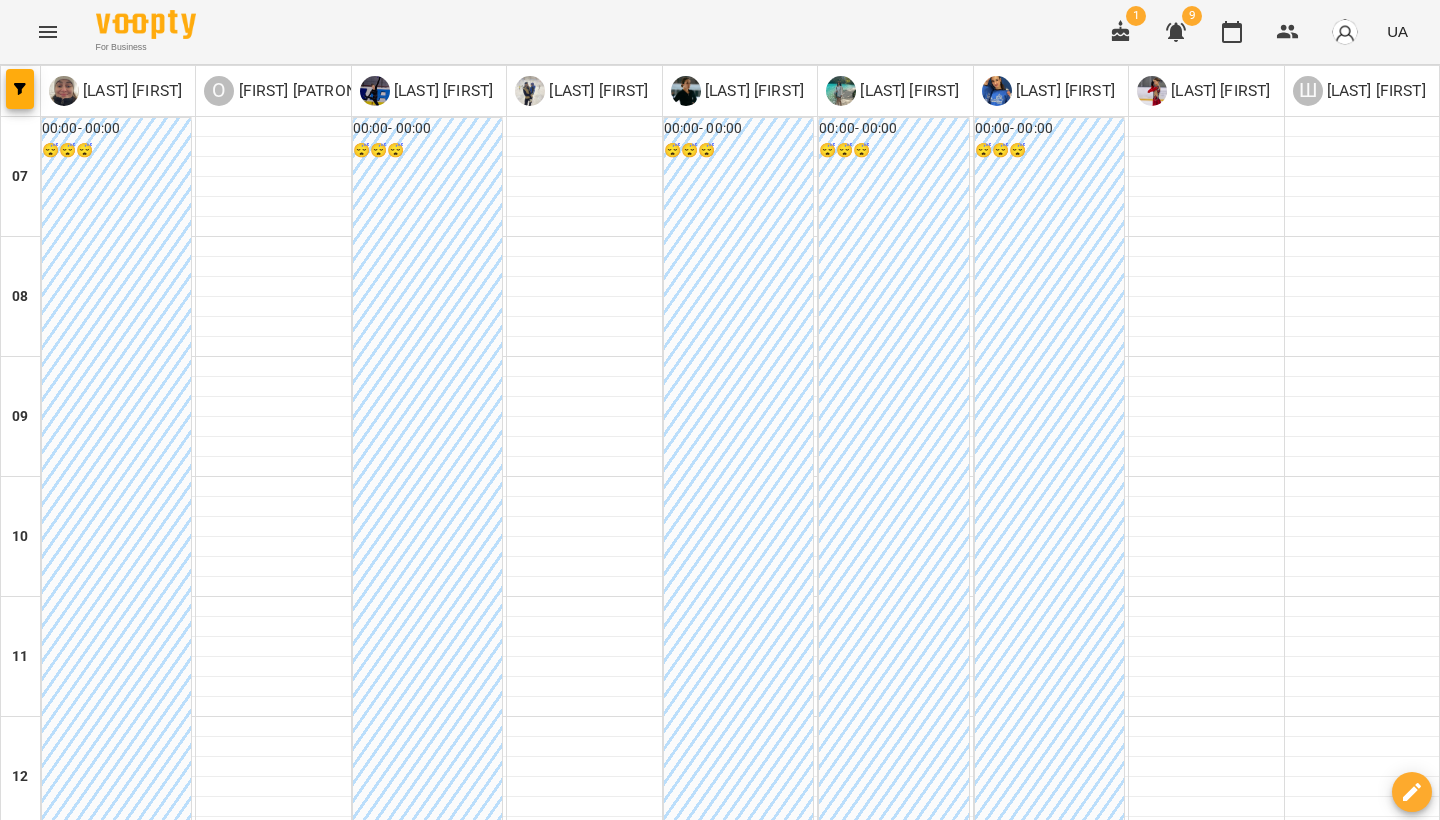 scroll, scrollTop: 238, scrollLeft: 0, axis: vertical 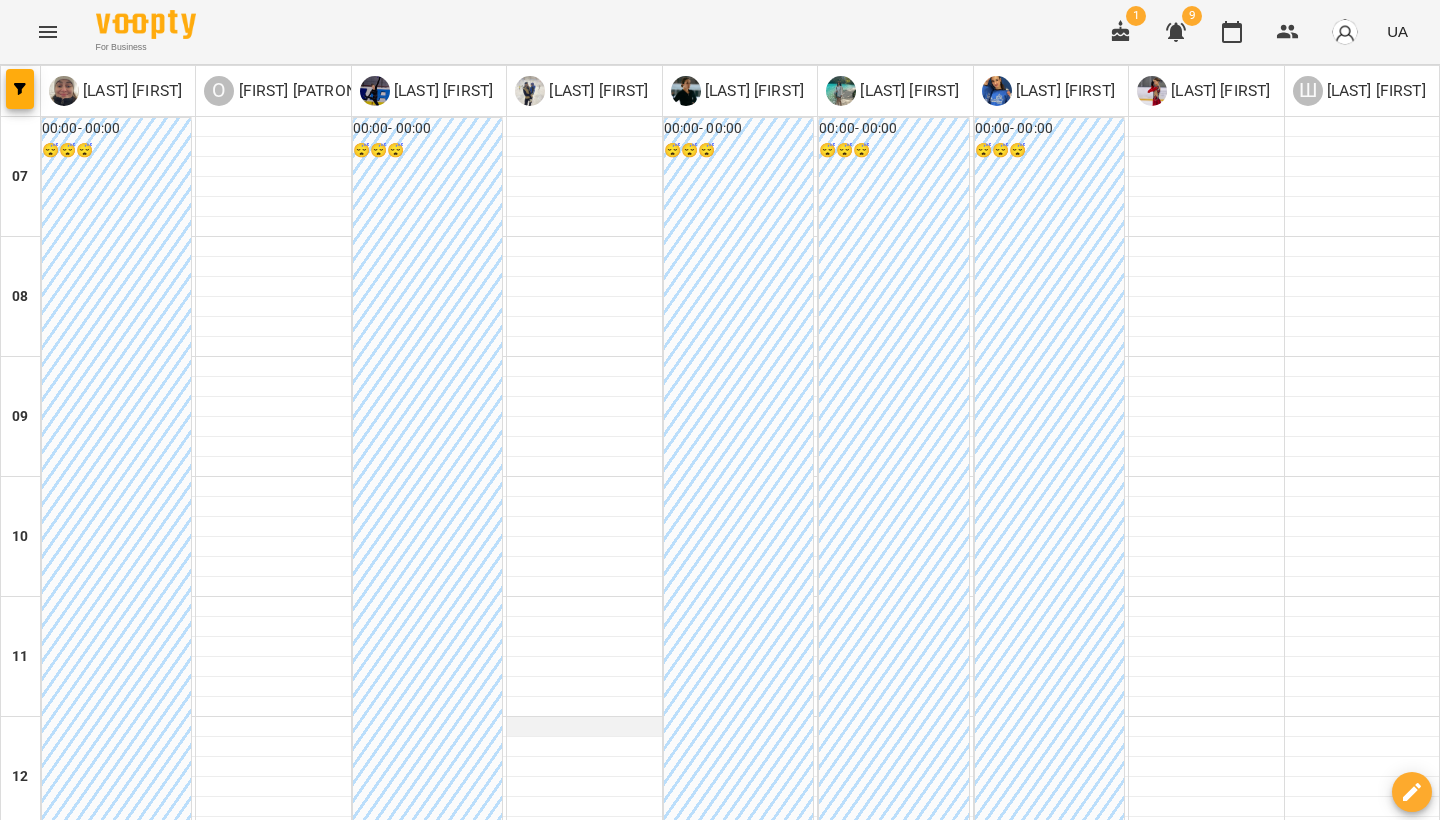 click at bounding box center (584, 727) 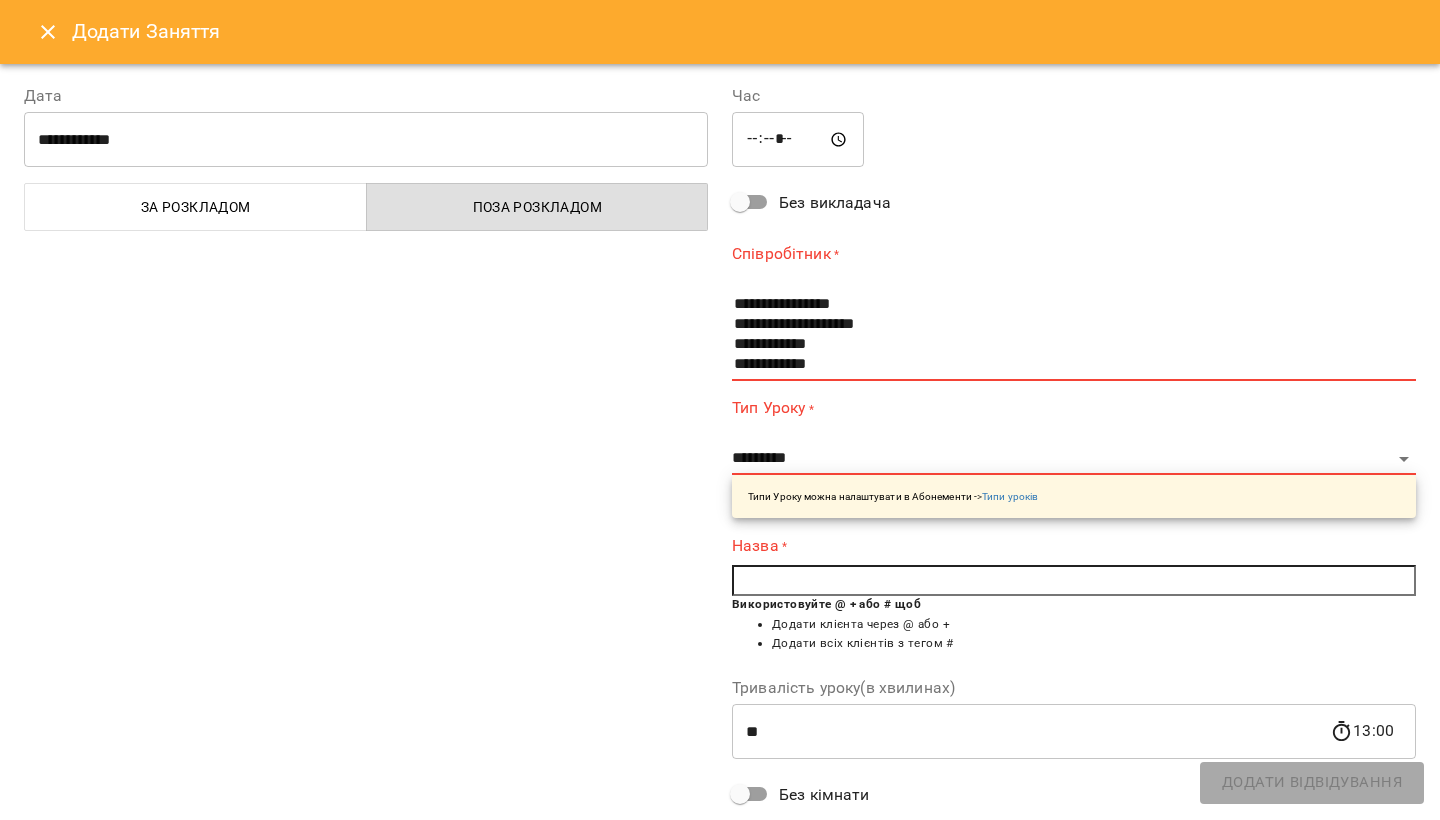 scroll, scrollTop: 0, scrollLeft: 0, axis: both 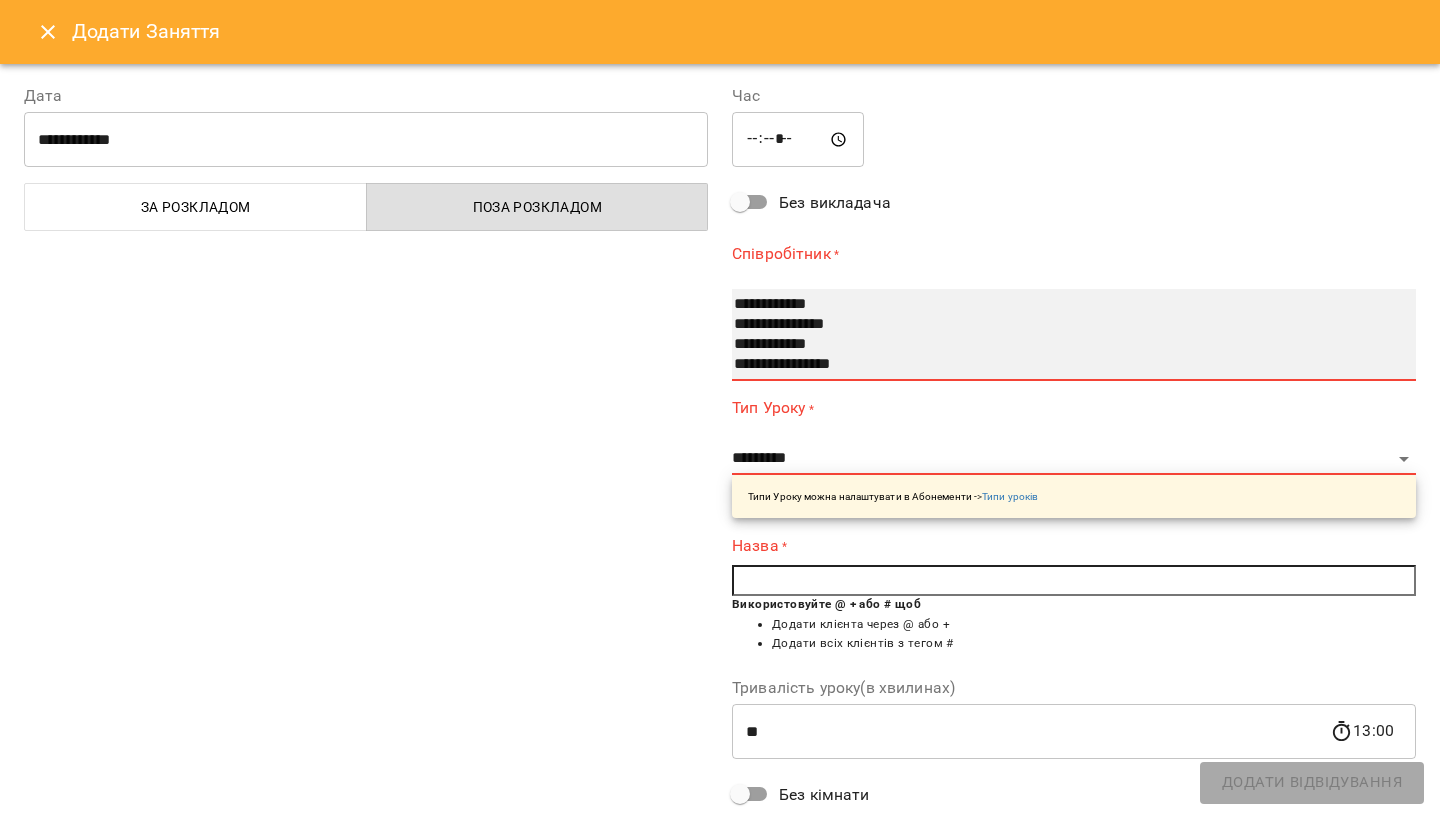 click on "**********" at bounding box center [1062, 305] 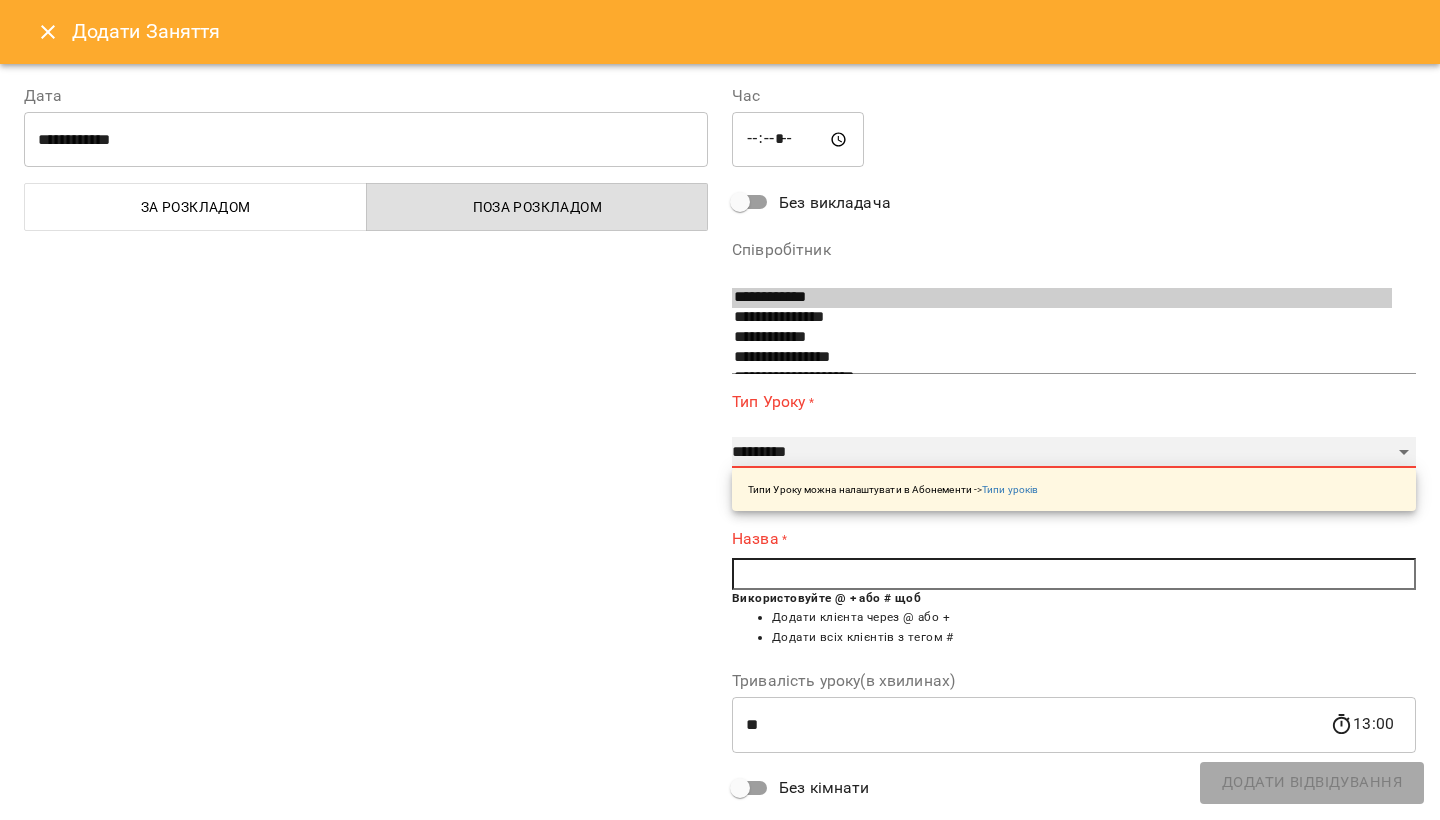 select on "**********" 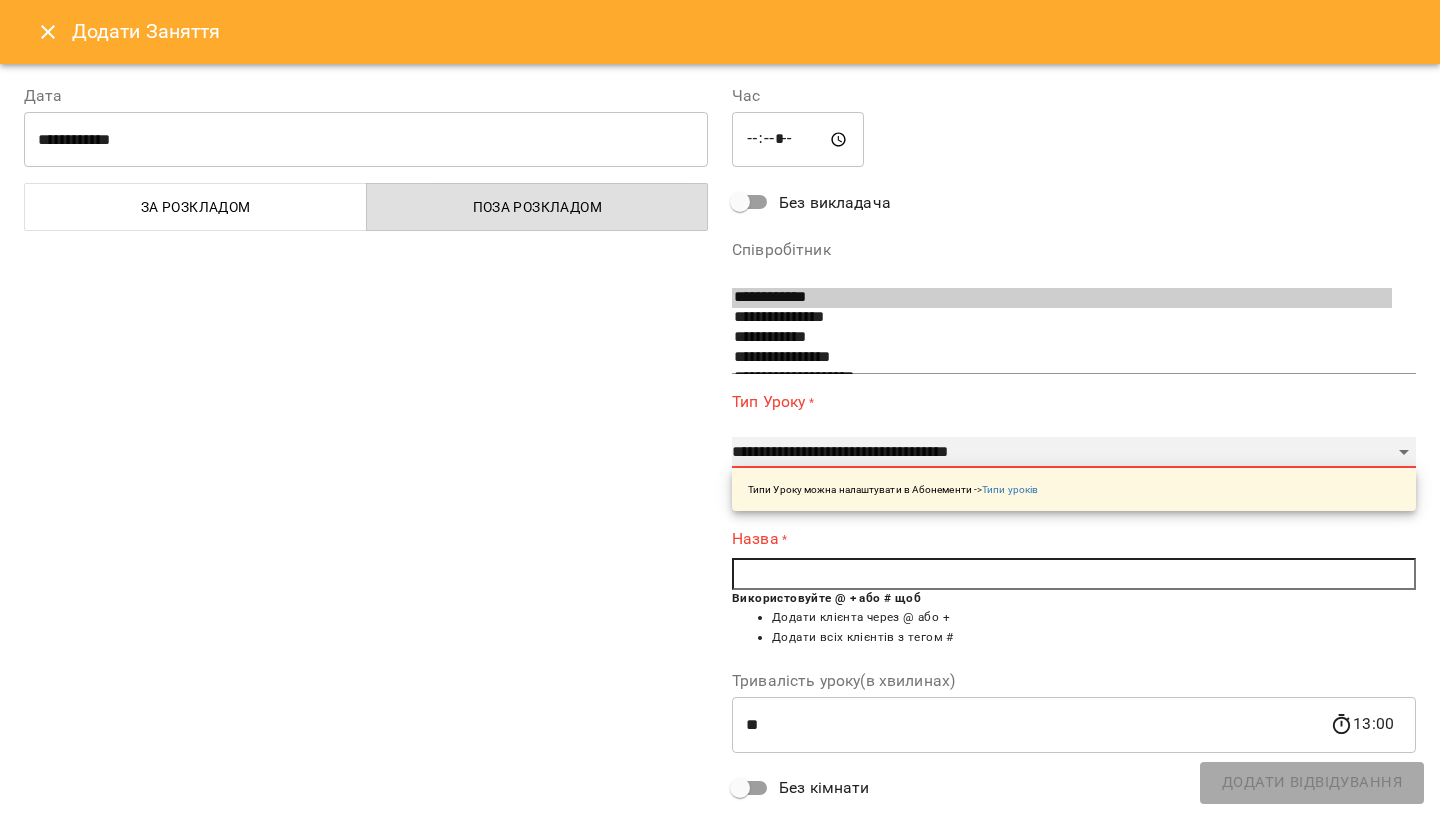 type on "**" 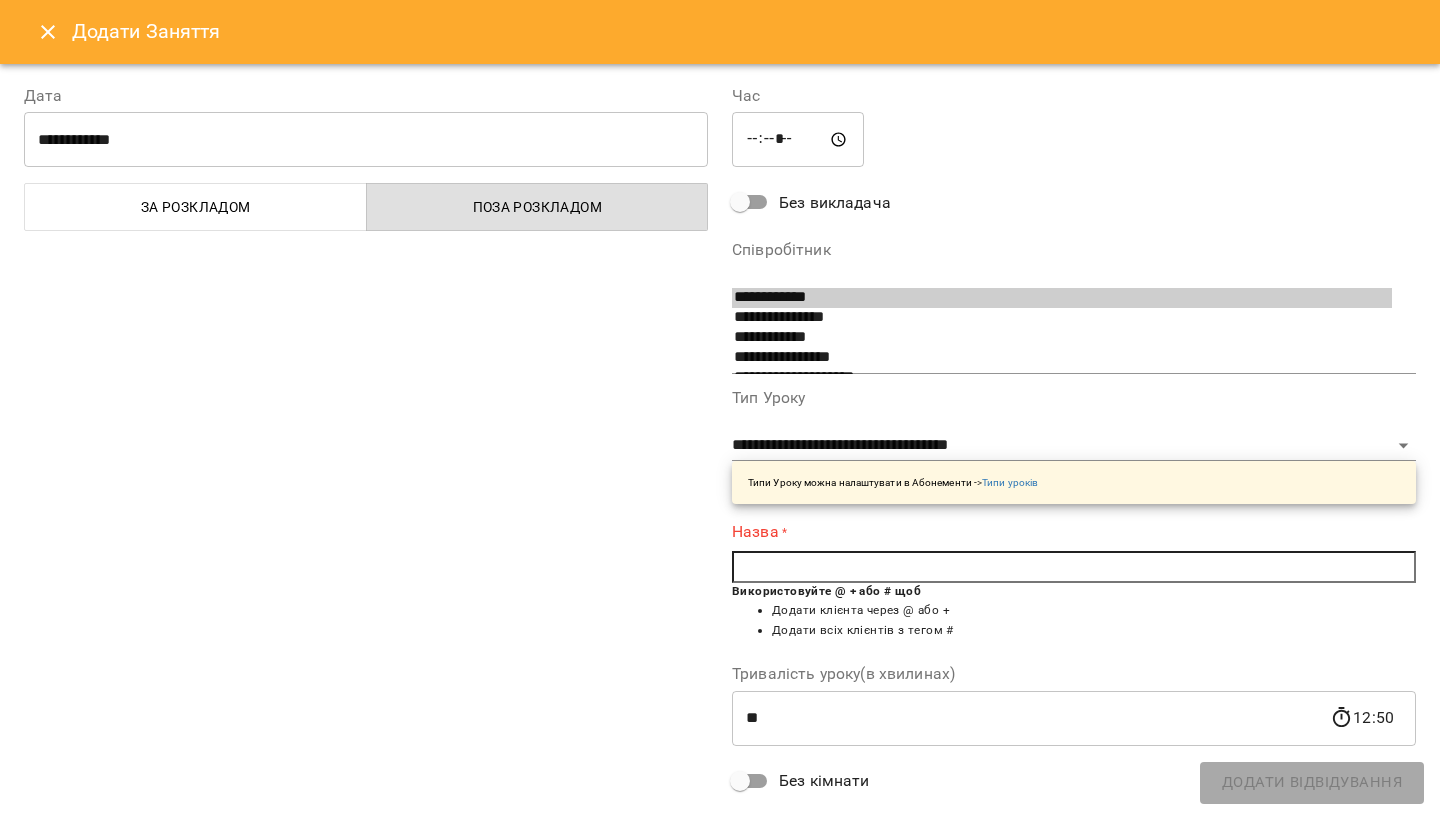 click at bounding box center [1074, 567] 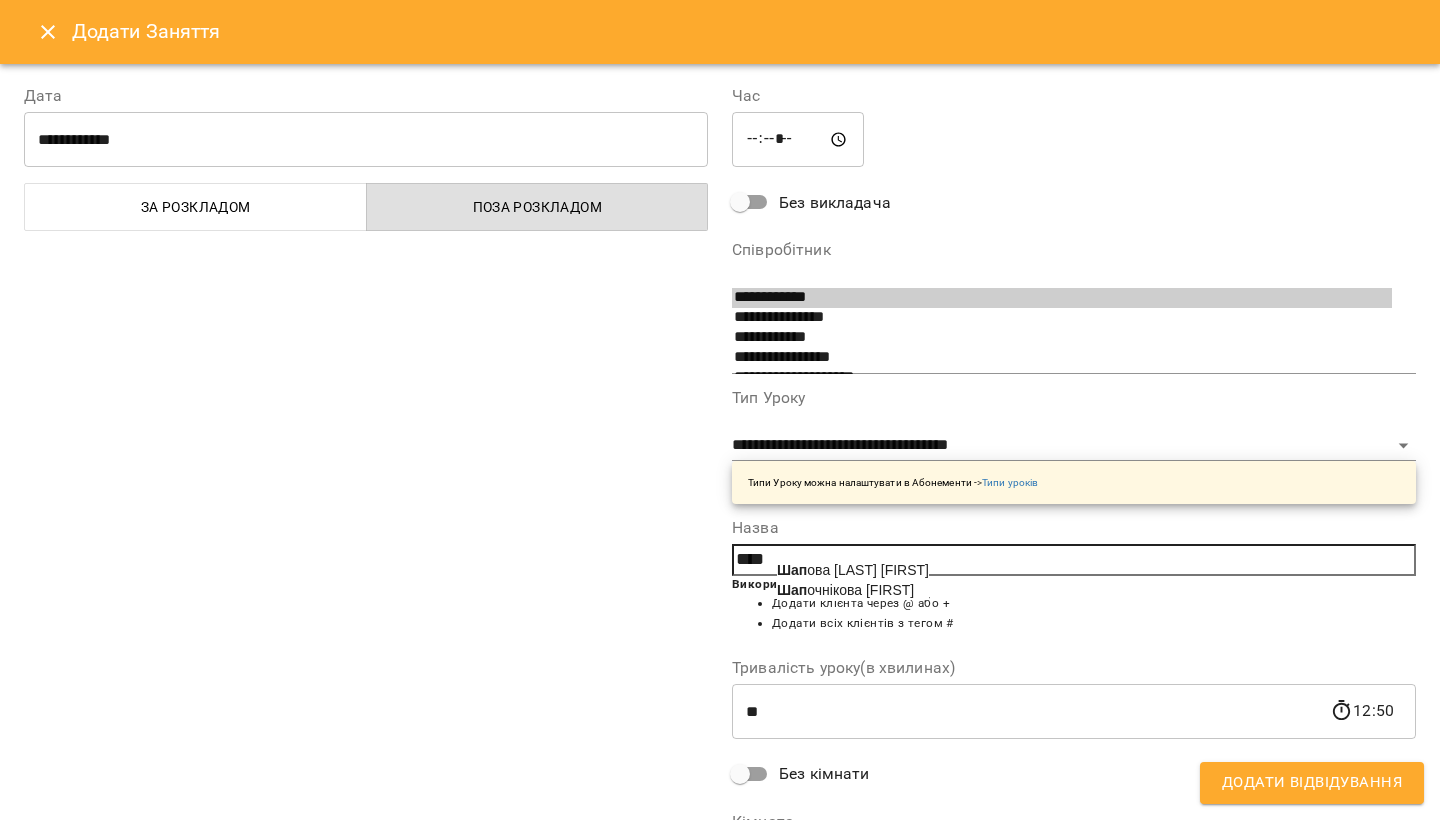 click on "[LAST] [FIRST] [FIRST]" at bounding box center (845, 590) 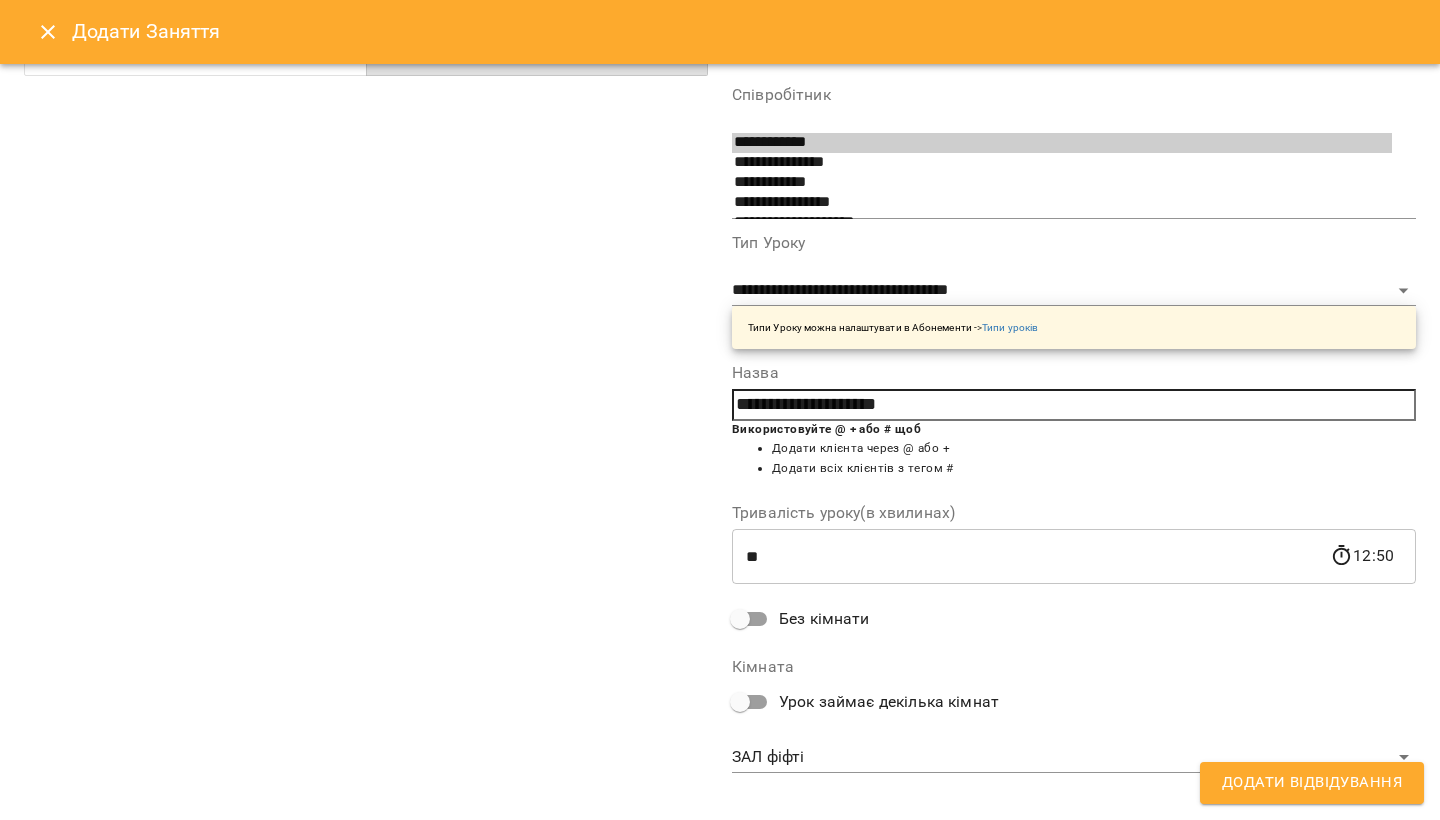 scroll, scrollTop: 156, scrollLeft: 0, axis: vertical 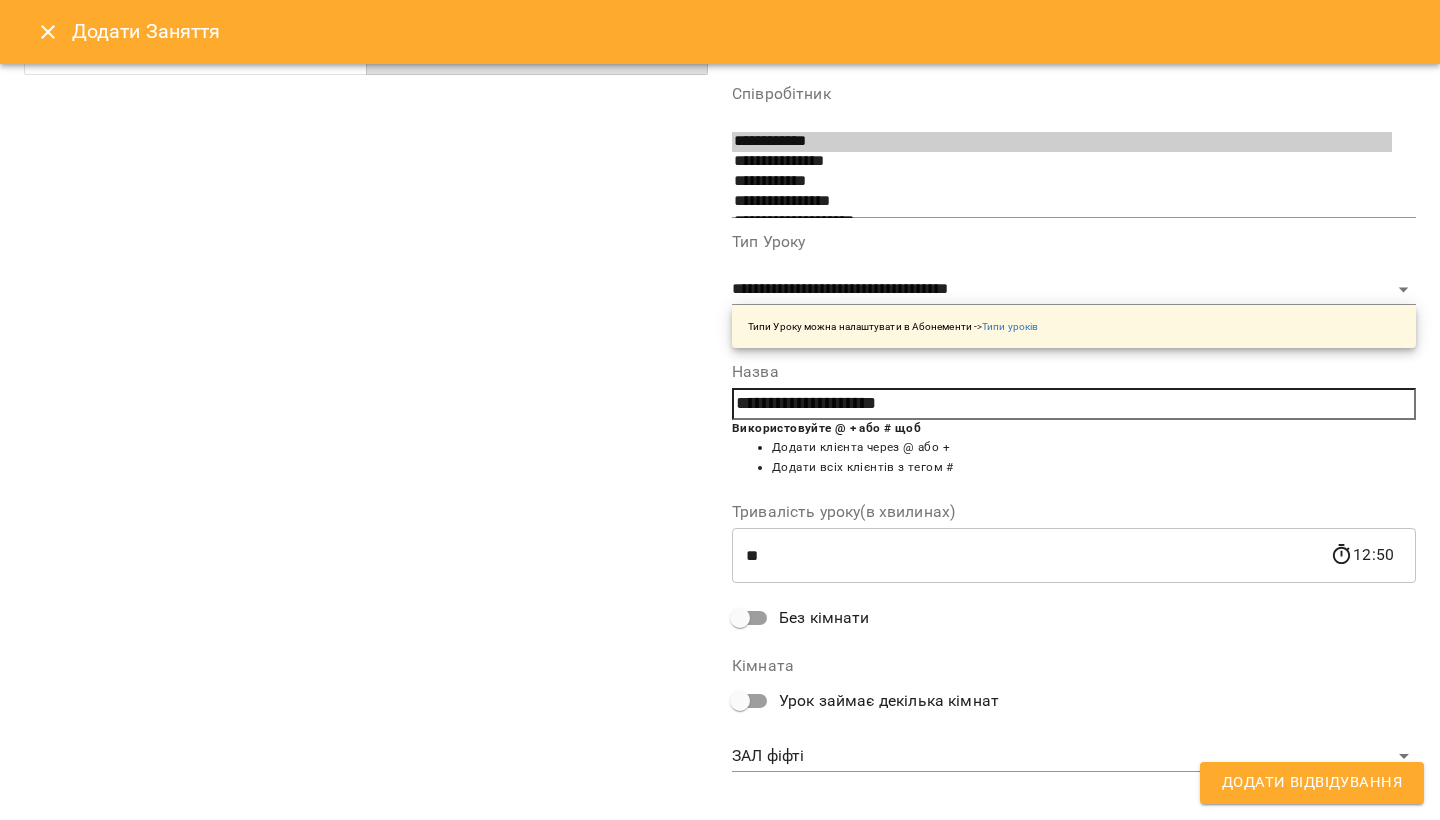 click on "For Business 1 9 UA   [FIRST] [FIRST]   [FIRST] [PATRONYMIC]   [LAST] [FIRST]   [LAST] [FIRST]   [LAST] [FIRST]   [LAST] [FIRST]    [LAST] [FIRST] [FIRST]   [LAST] [FIRST] 07 08 09 10 11 12 13 14 15 16 17 18 19 20 21 00:00 -   00:00 😴😴😴 00:00 -   00:00 😴😴😴 00:00 -   00:00 😴😴😴 00:00 -   00:00 😴😴😴 00:00 -   00:00 😴😴😴 00:00 -   00:00 😴😴😴 00:00 -   00:00 😴😴😴 00:00 -   00:00 😴😴😴 00:00 -   00:00 😴😴😴 00:00 -   00:00 😴😴😴 13:20 [LAST] [FIRST] Індивідуальні тренування «FYFTI ICE» 14:40 [LAST] [FIRST] Індивідуальні тренування «FYFTI ICE» 16:00 [LAST] [FIRST] Індивідуальні тренування «FYFTI ICE» 17:20 пн вт ср" at bounding box center (720, 1025) 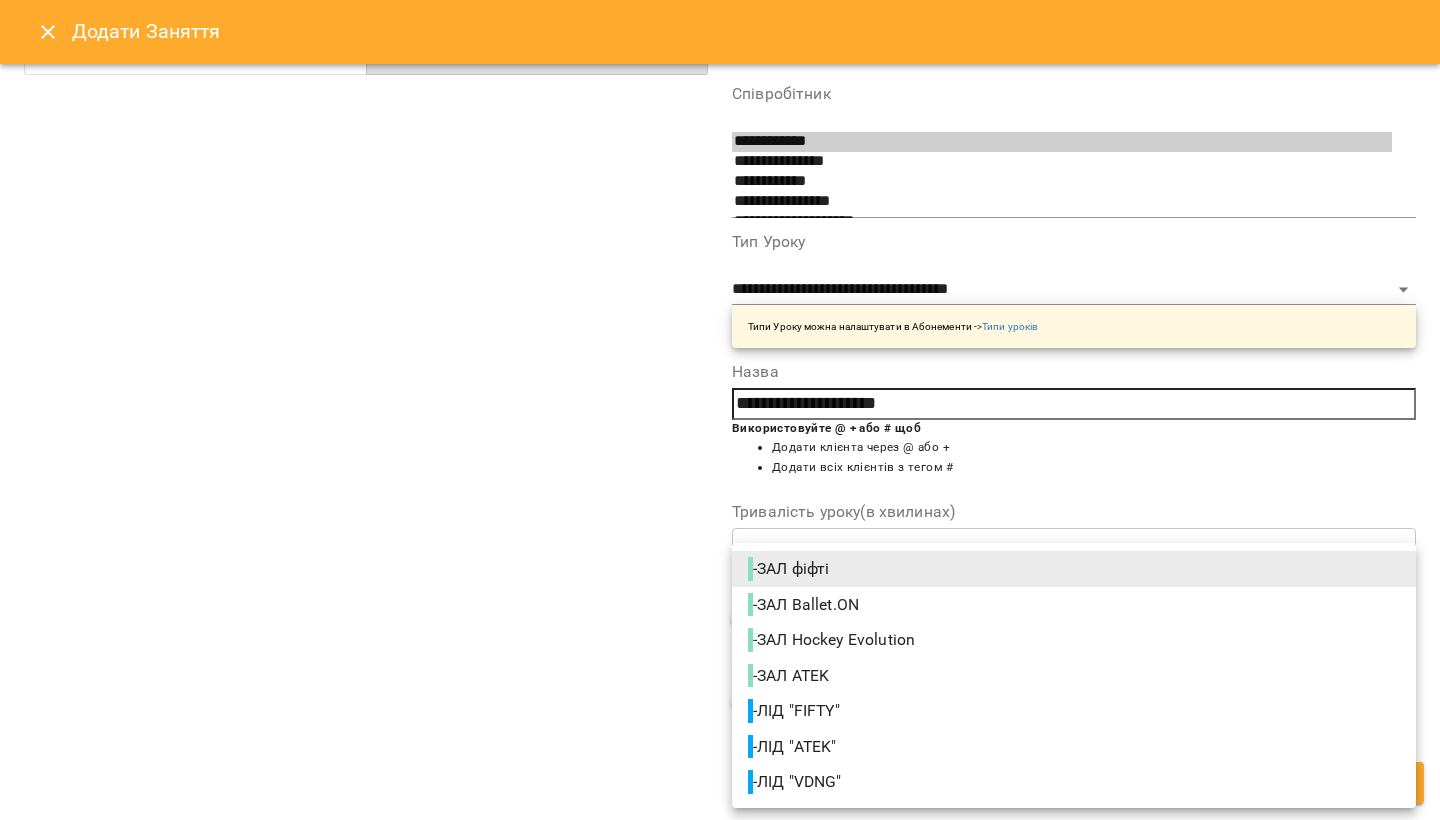 click on "-  ЛІД "FIFTY"" at bounding box center [796, 711] 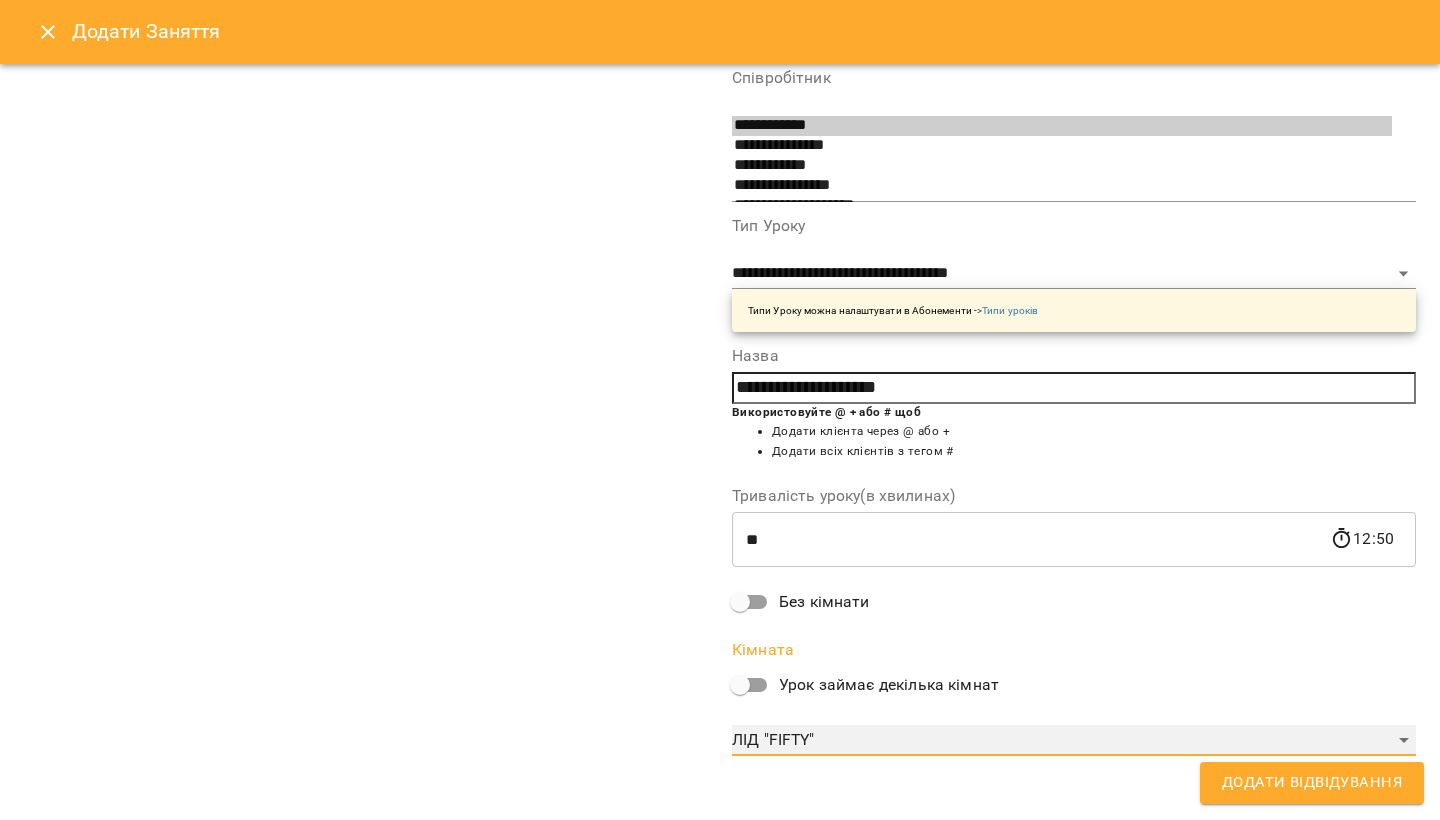 scroll, scrollTop: 171, scrollLeft: 0, axis: vertical 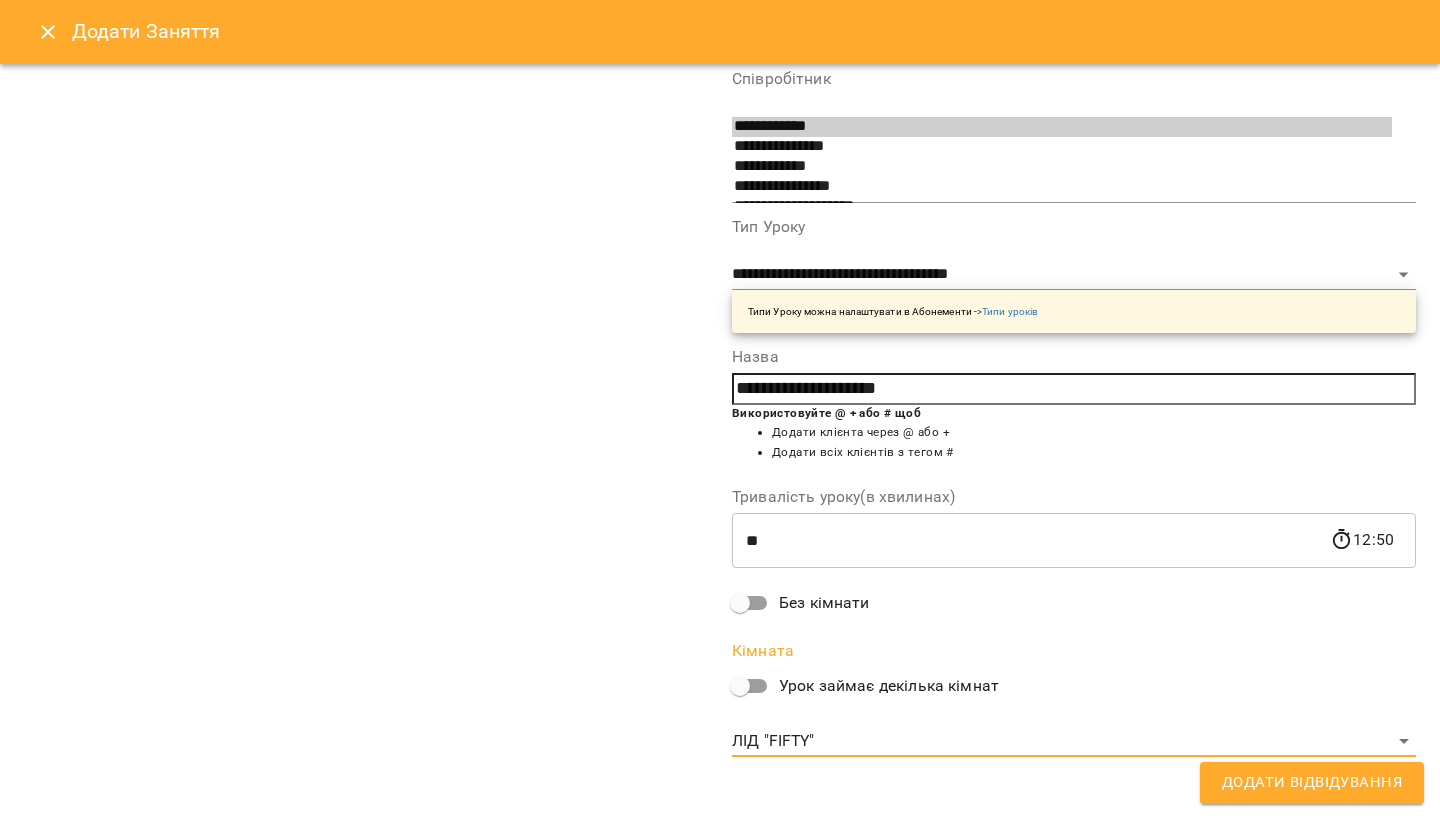 click on "Додати Відвідування" at bounding box center [1312, 783] 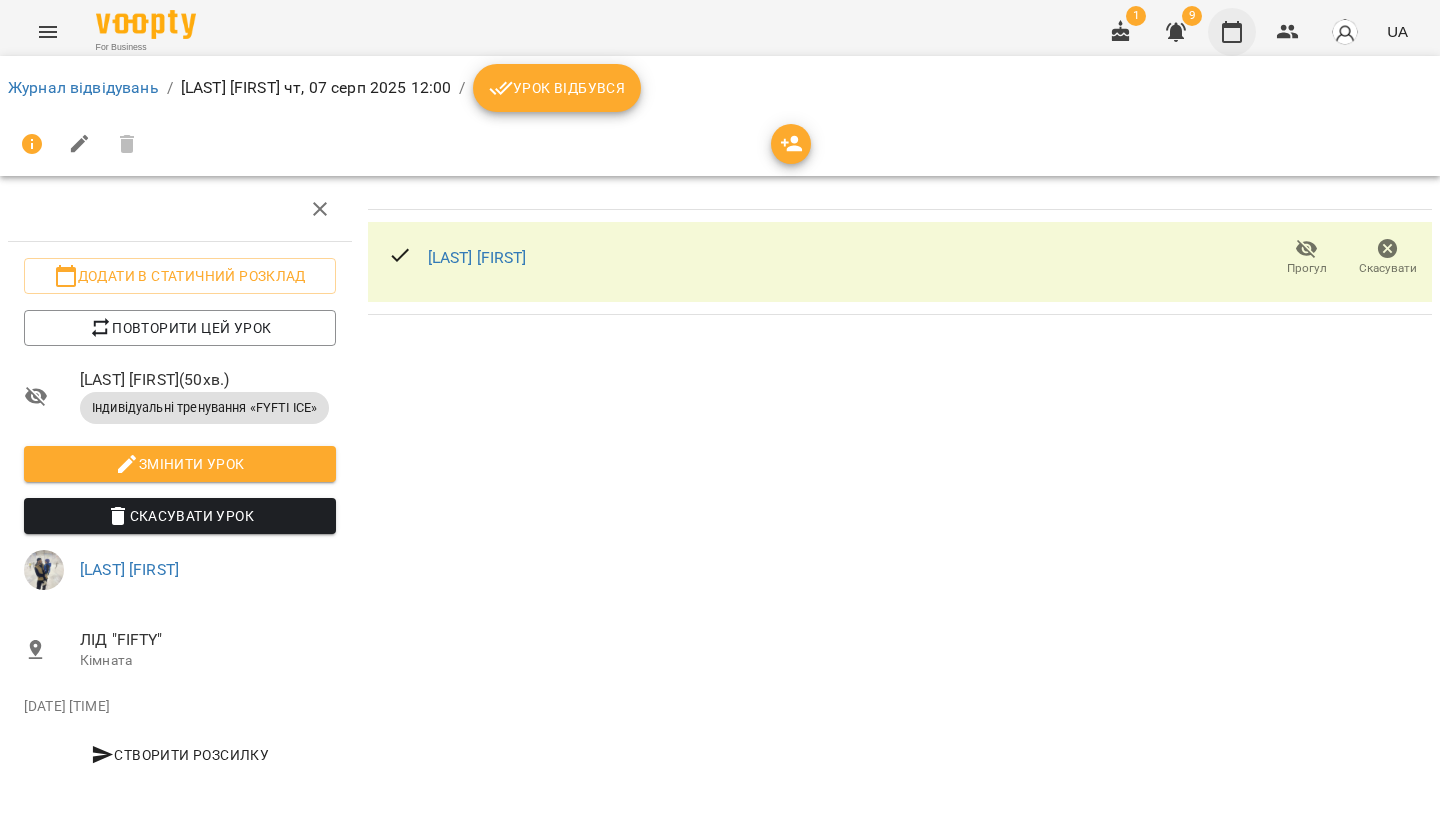click 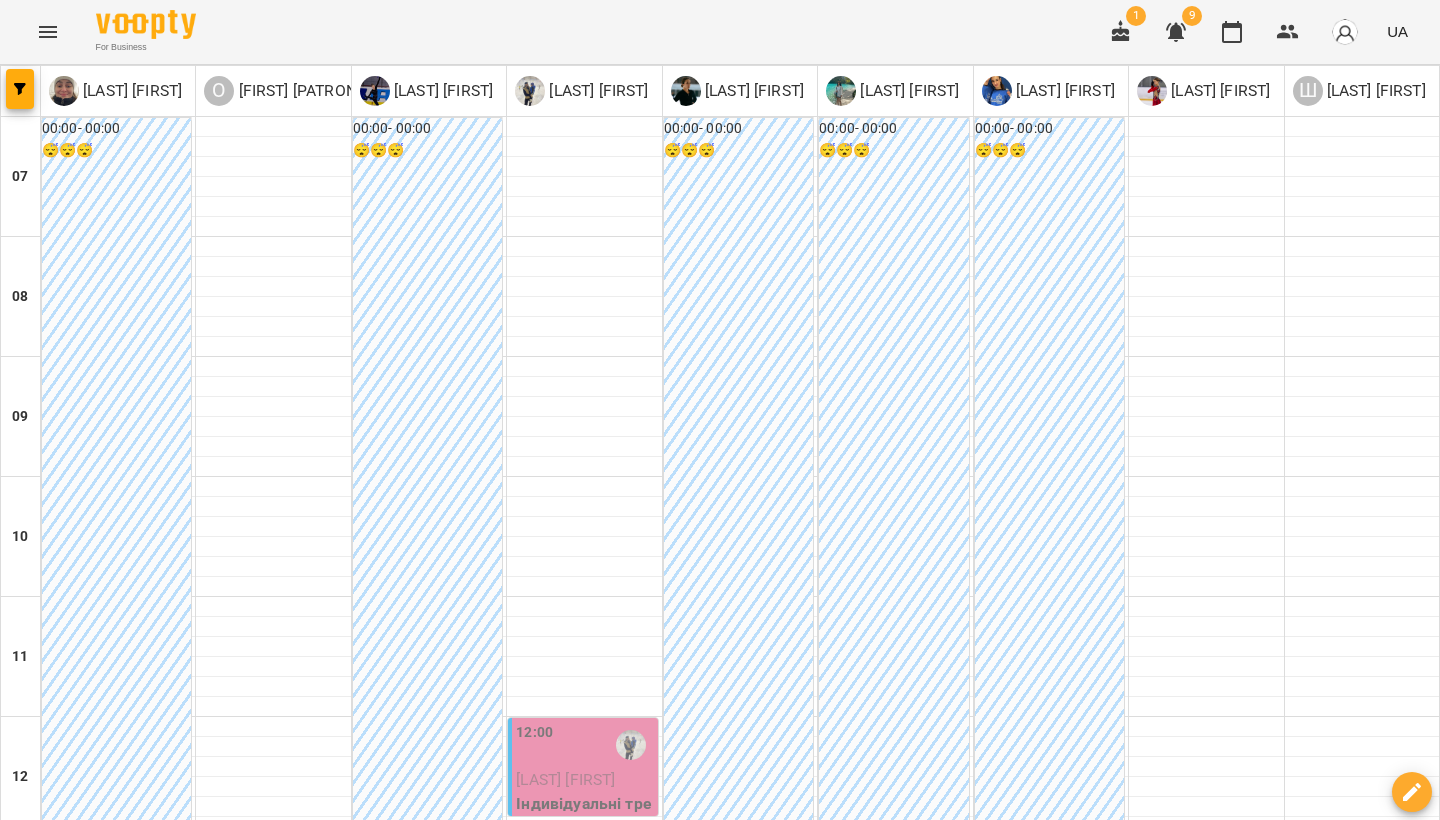 scroll, scrollTop: 361, scrollLeft: 0, axis: vertical 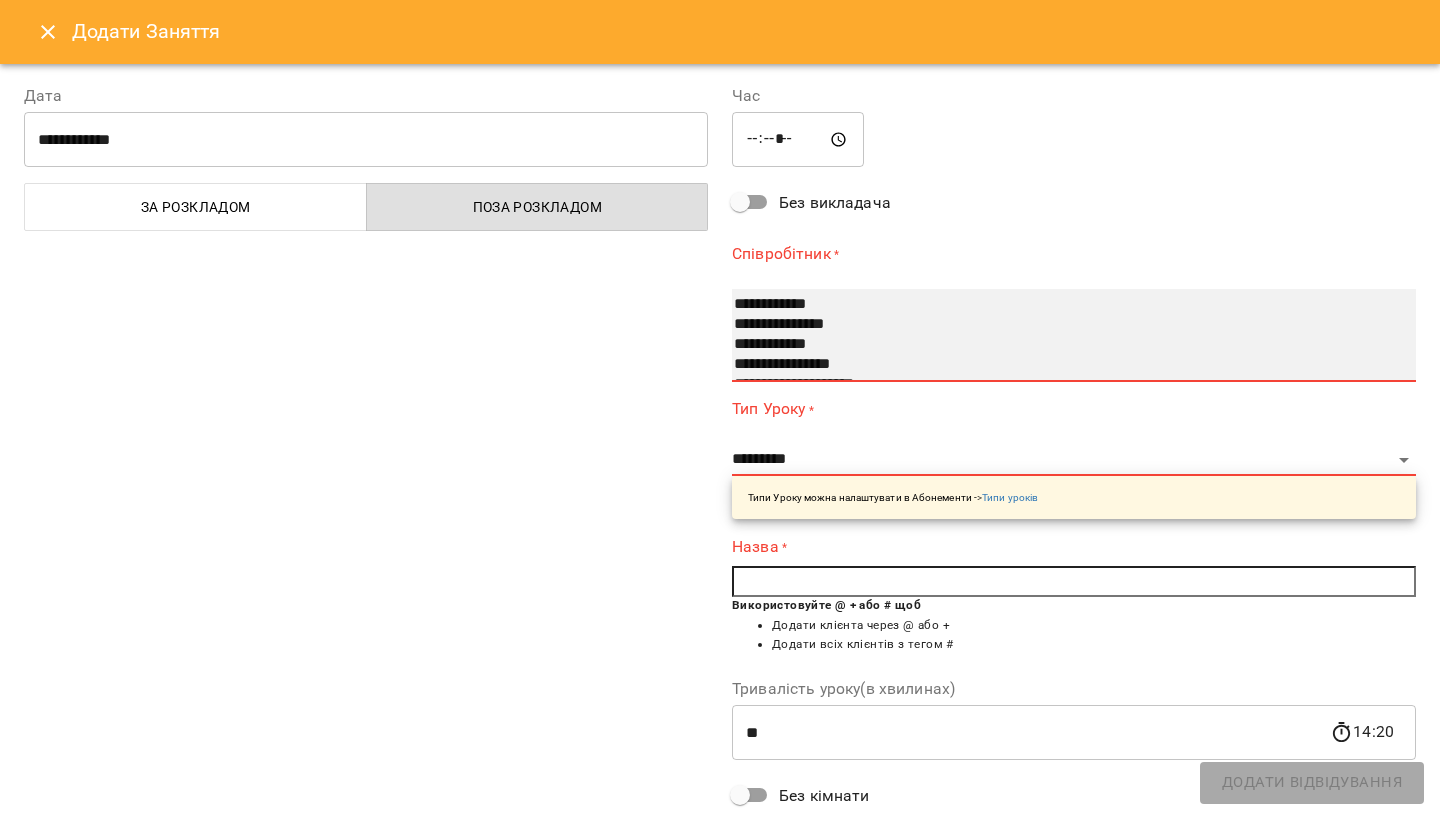 select on "**********" 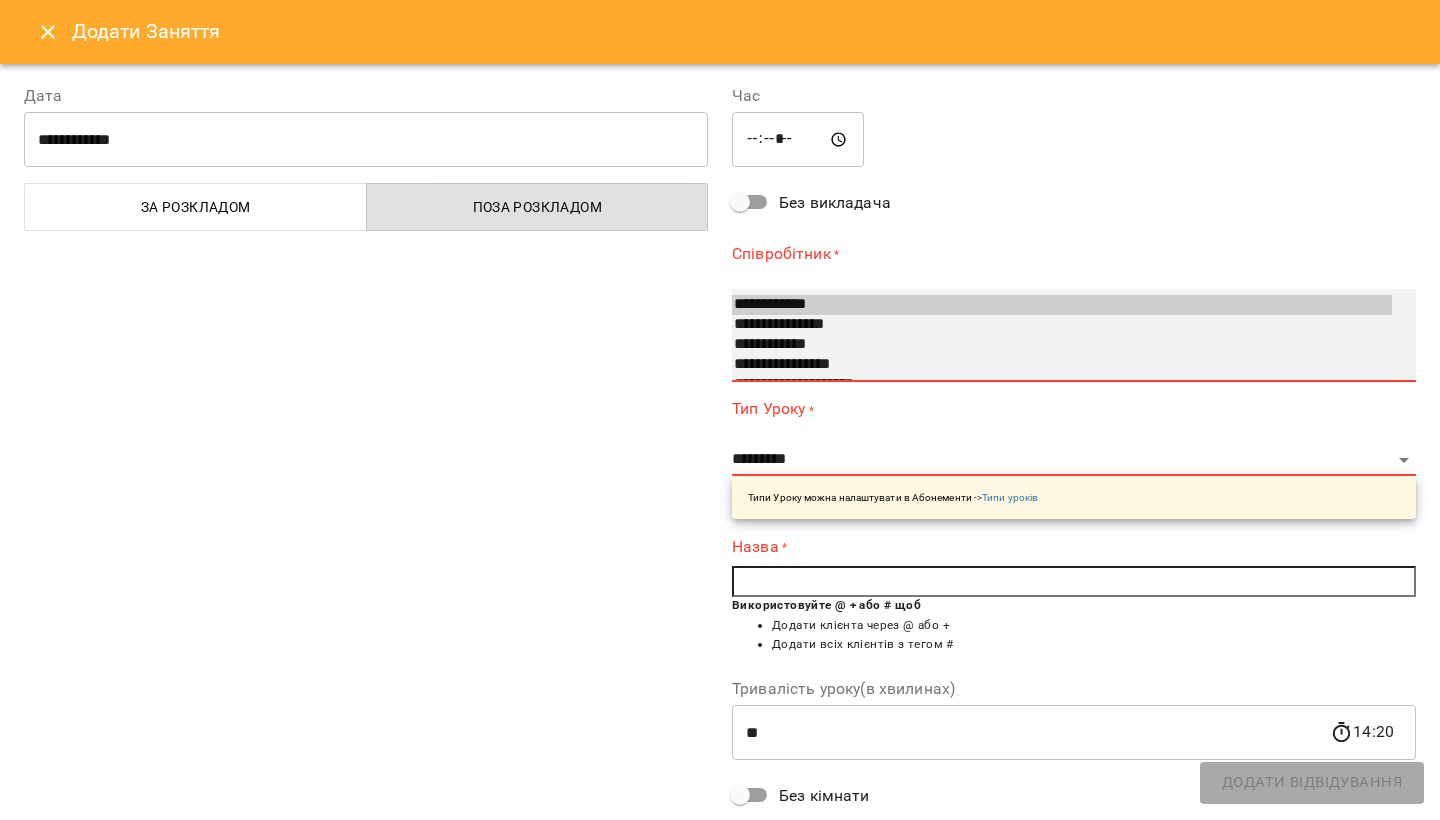click on "**********" at bounding box center (1062, 305) 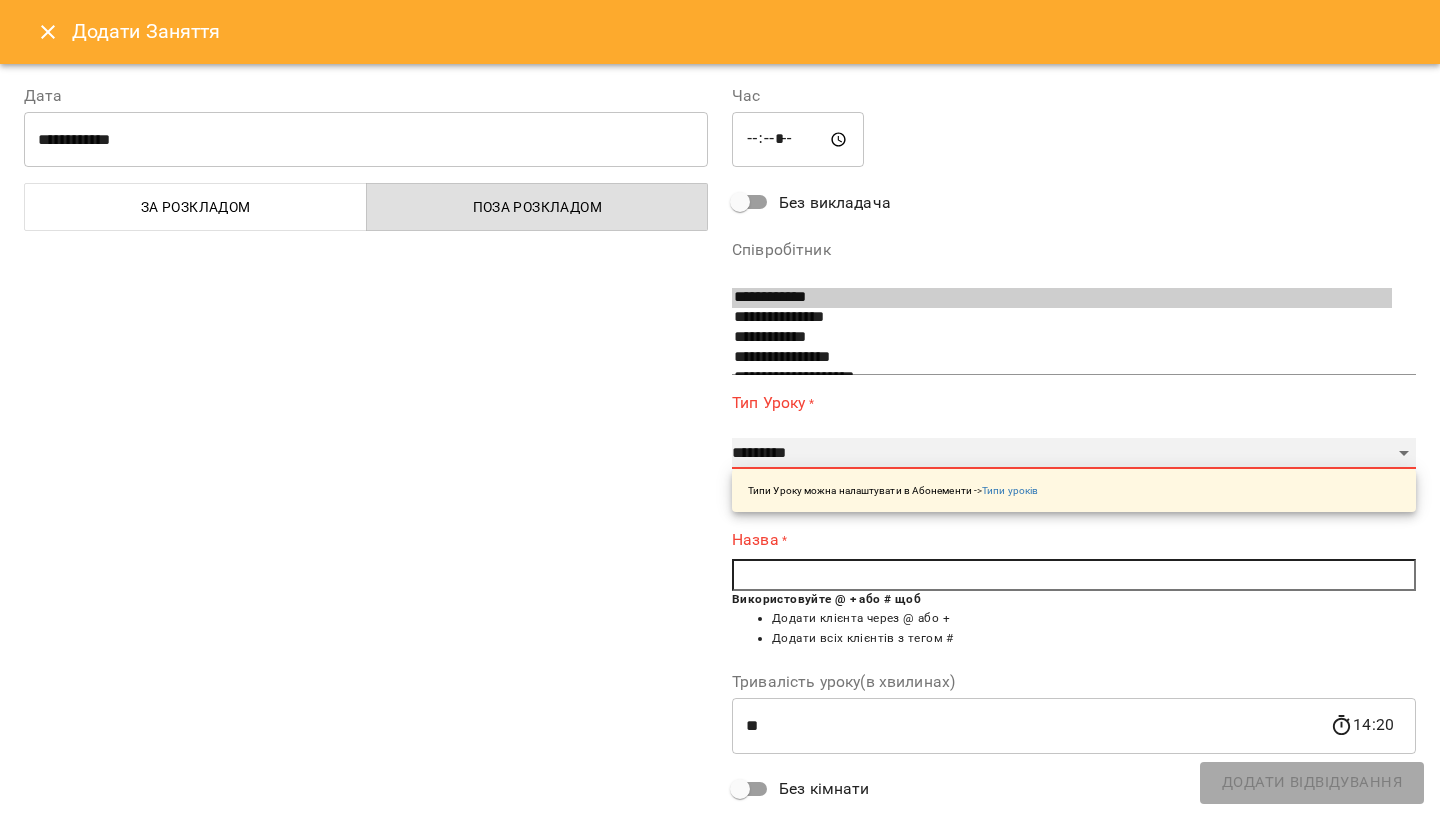 select on "**********" 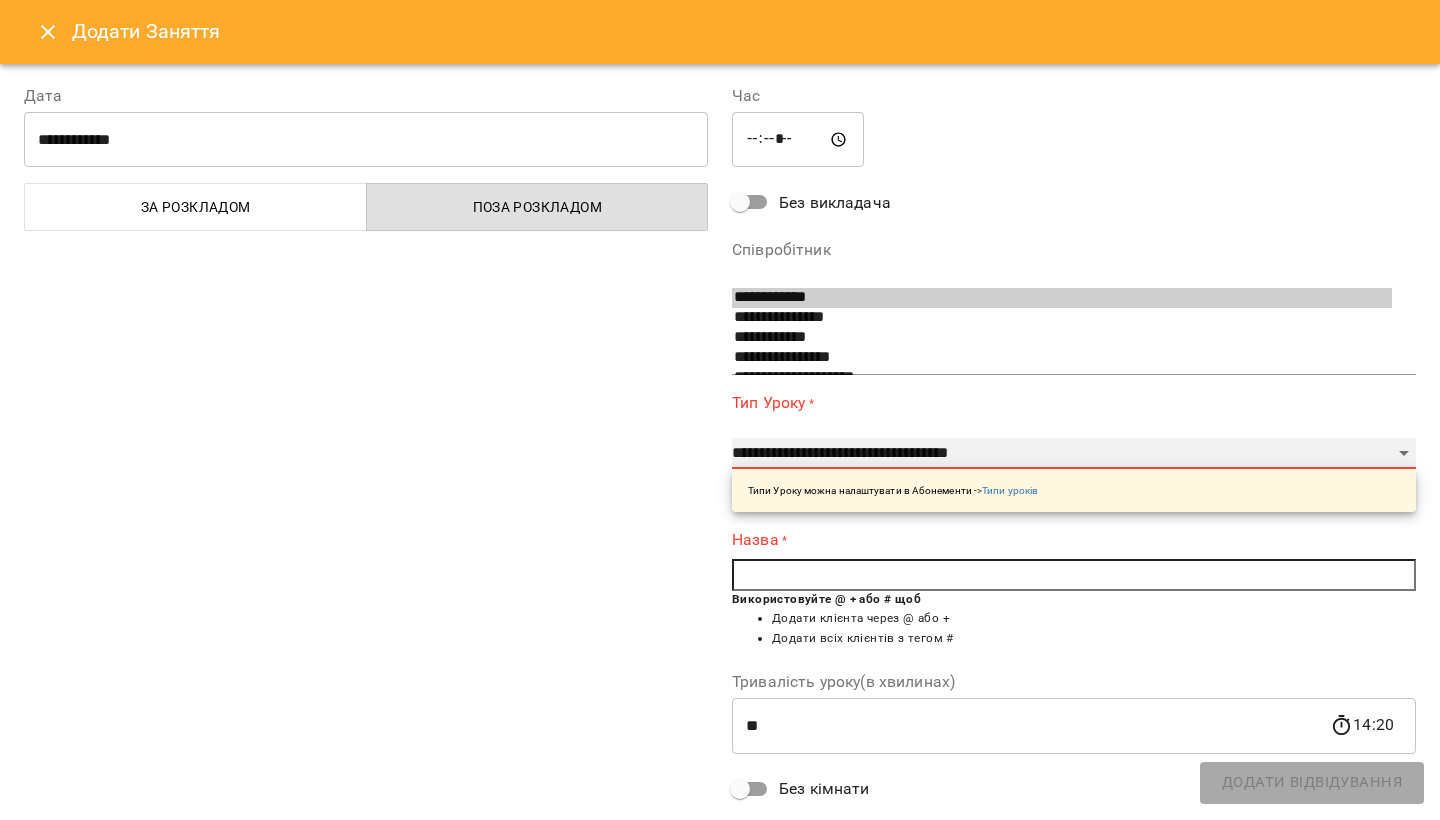 type on "**" 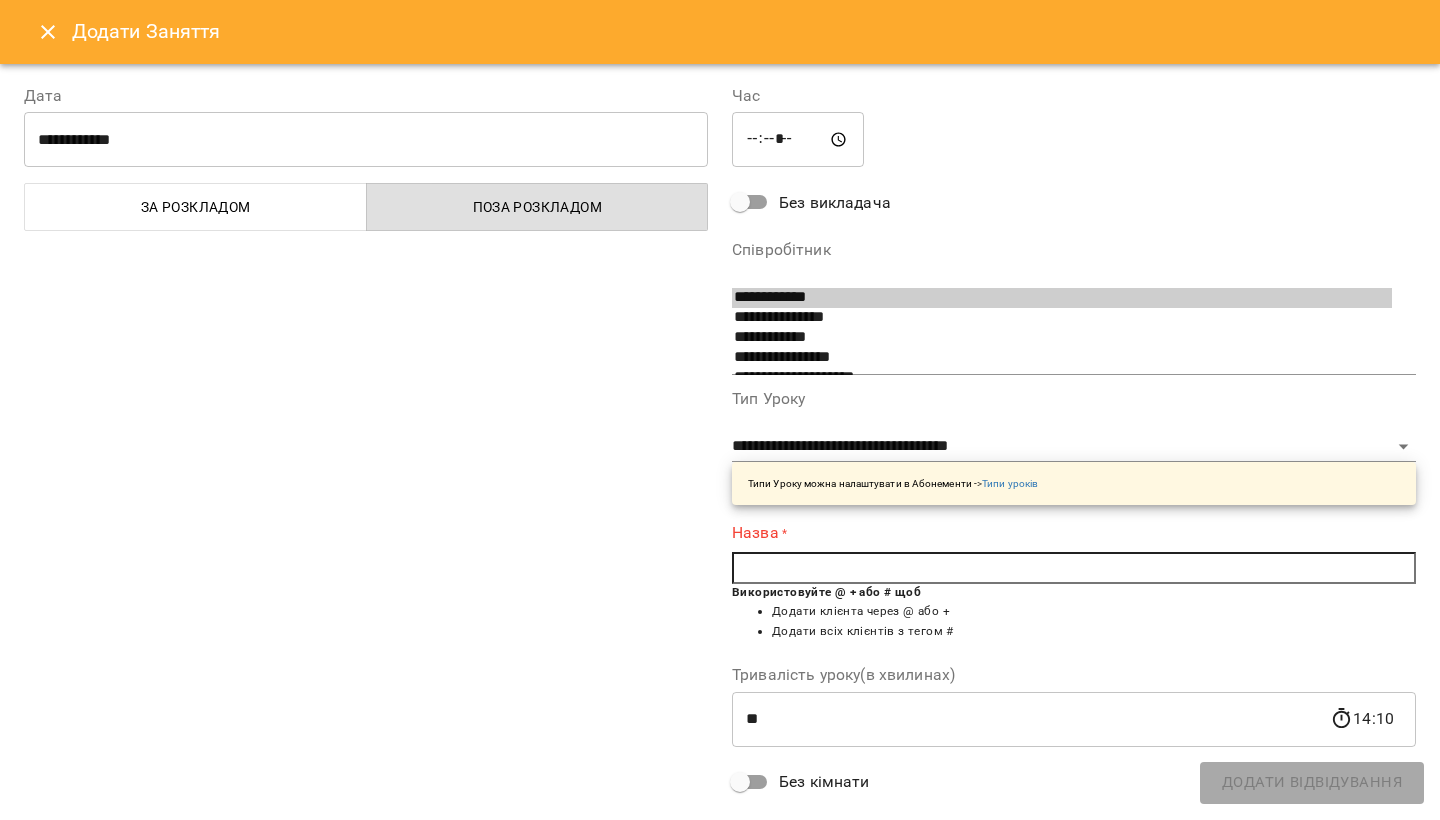 click at bounding box center (1074, 568) 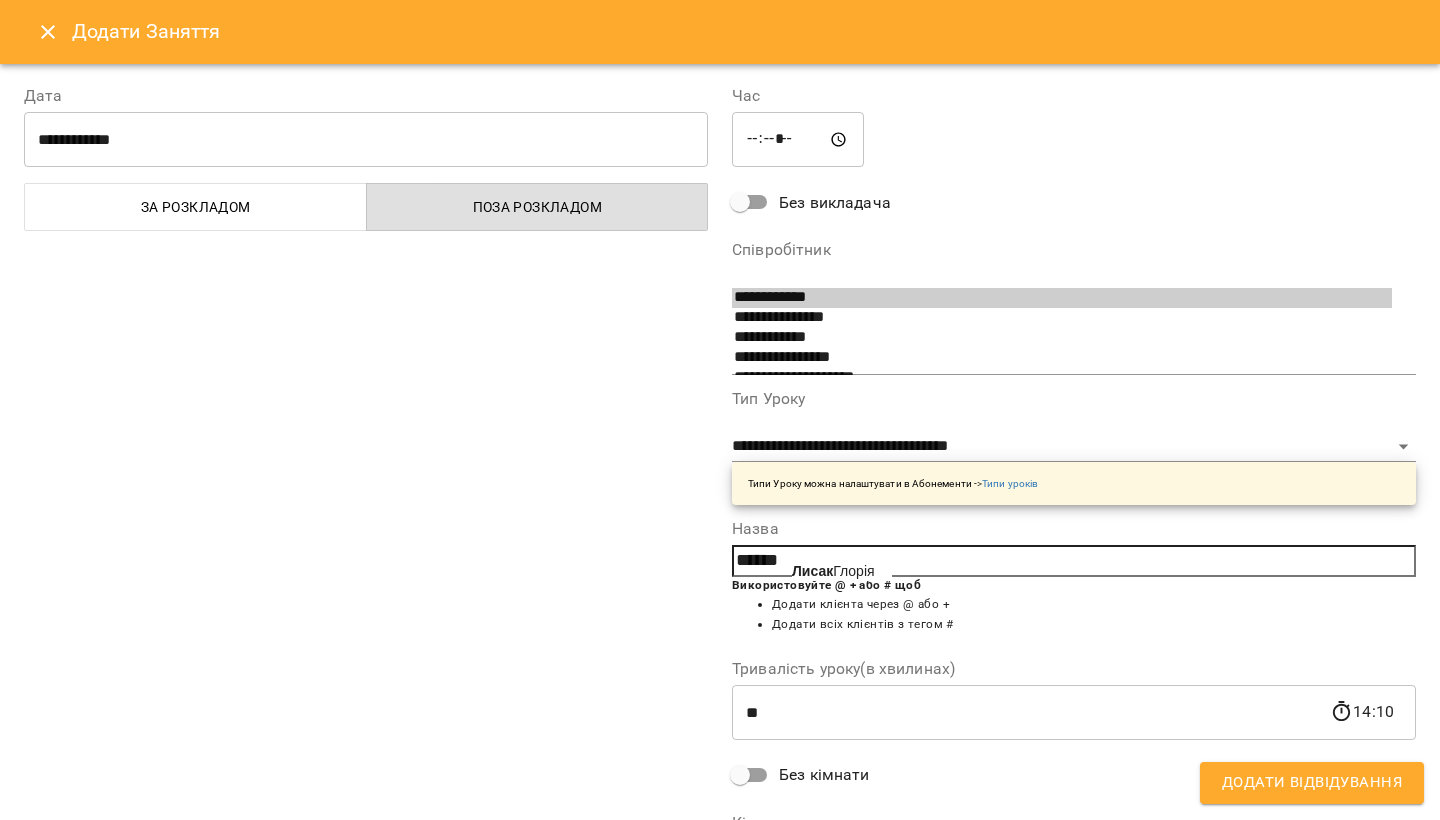 click on "[LAST]  [FIRST]" at bounding box center (833, 571) 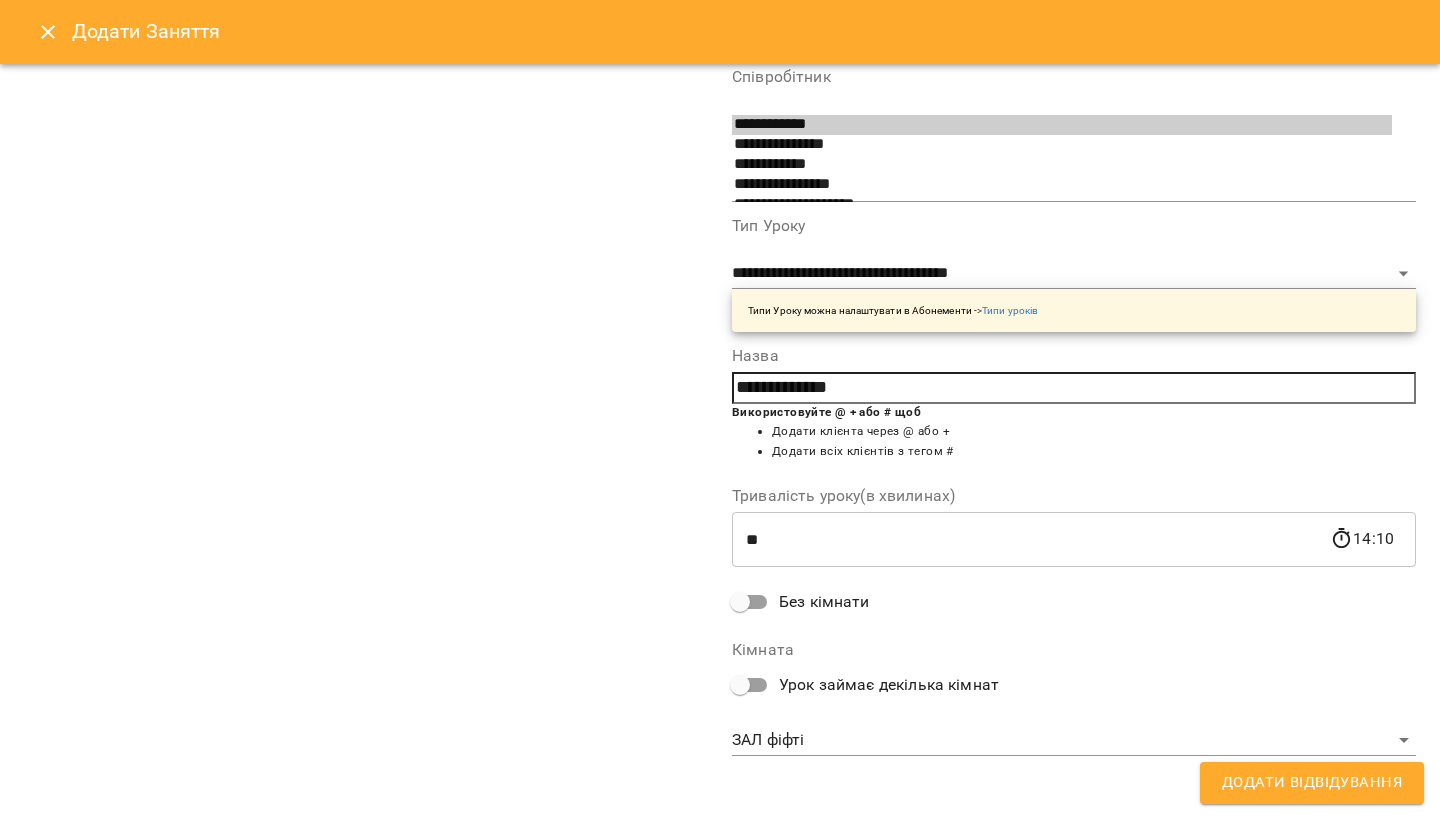 click on "For Business 1 9 UA   [LAST] [FIRST] [PATRONYMIC]   [LAST] [FIRST]   [LAST] [FIRST]   [LAST] [FIRST]   [LAST] [FIRST]   [LAST] [FIRST]    [LAST] [FIRST] Ш   [LAST] [FIRST] 07 08 09 10 11 12 13 14 15 16 17 18 19 20 21 00:00 -   00:00 😴😴😴 00:00 -   00:00 😴😴😴 00:00 -   00:00 😴😴😴 00:00 -   00:00 😴😴😴 12:00 [LAST] [FIRST] Індивідуальні тренування «FYFTI ICE» 00:00 -   00:00 😴😴😴 00:00 -   00:00 😴😴😴 00:00 -   00:00 😴😴😴 00:00 -   00:00 😴😴😴 00:00 -   00:00 😴😴😴 00:00 -   00:00 😴😴😴 13:20 [LAST] [FIRST] Індивідуальні тренування «FYFTI ICE» 14:40 [LAST] [FIRST] Індивідуальні тренування «FYFTI ICE» 16:00 17:20 пн" at bounding box center (720, 1025) 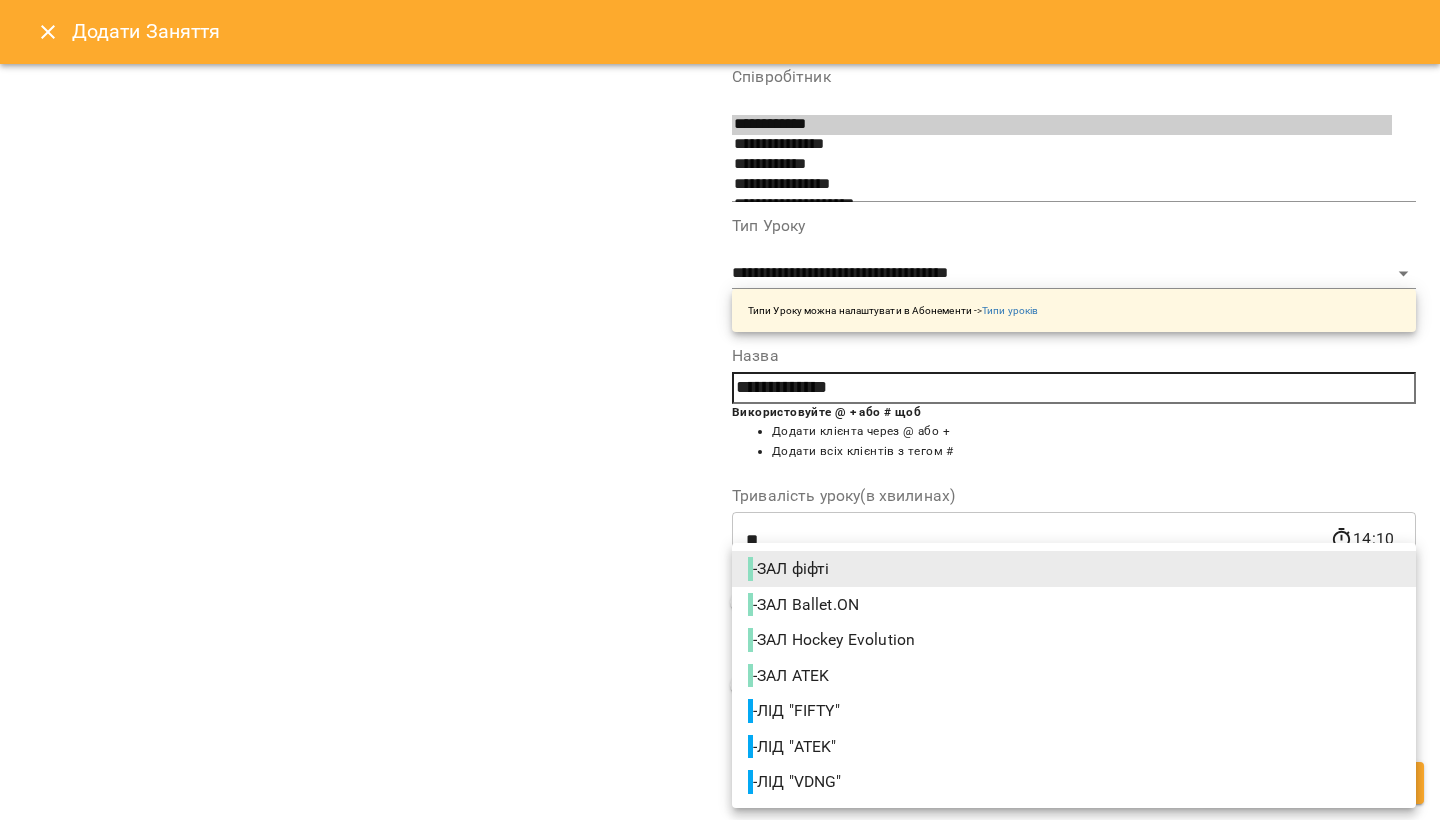 scroll, scrollTop: 171, scrollLeft: 0, axis: vertical 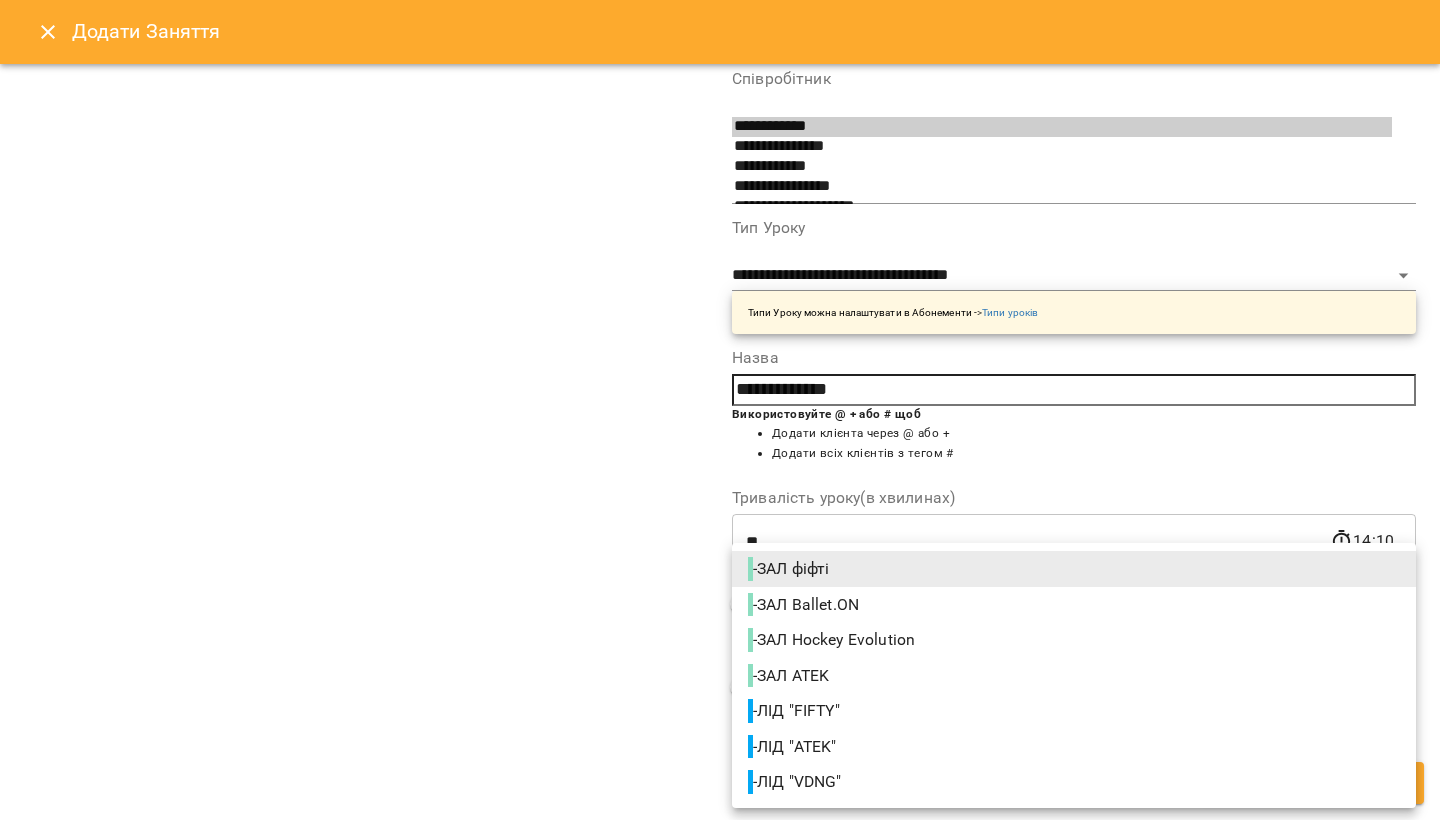 click on "-  ЛІД "FIFTY"" at bounding box center [796, 711] 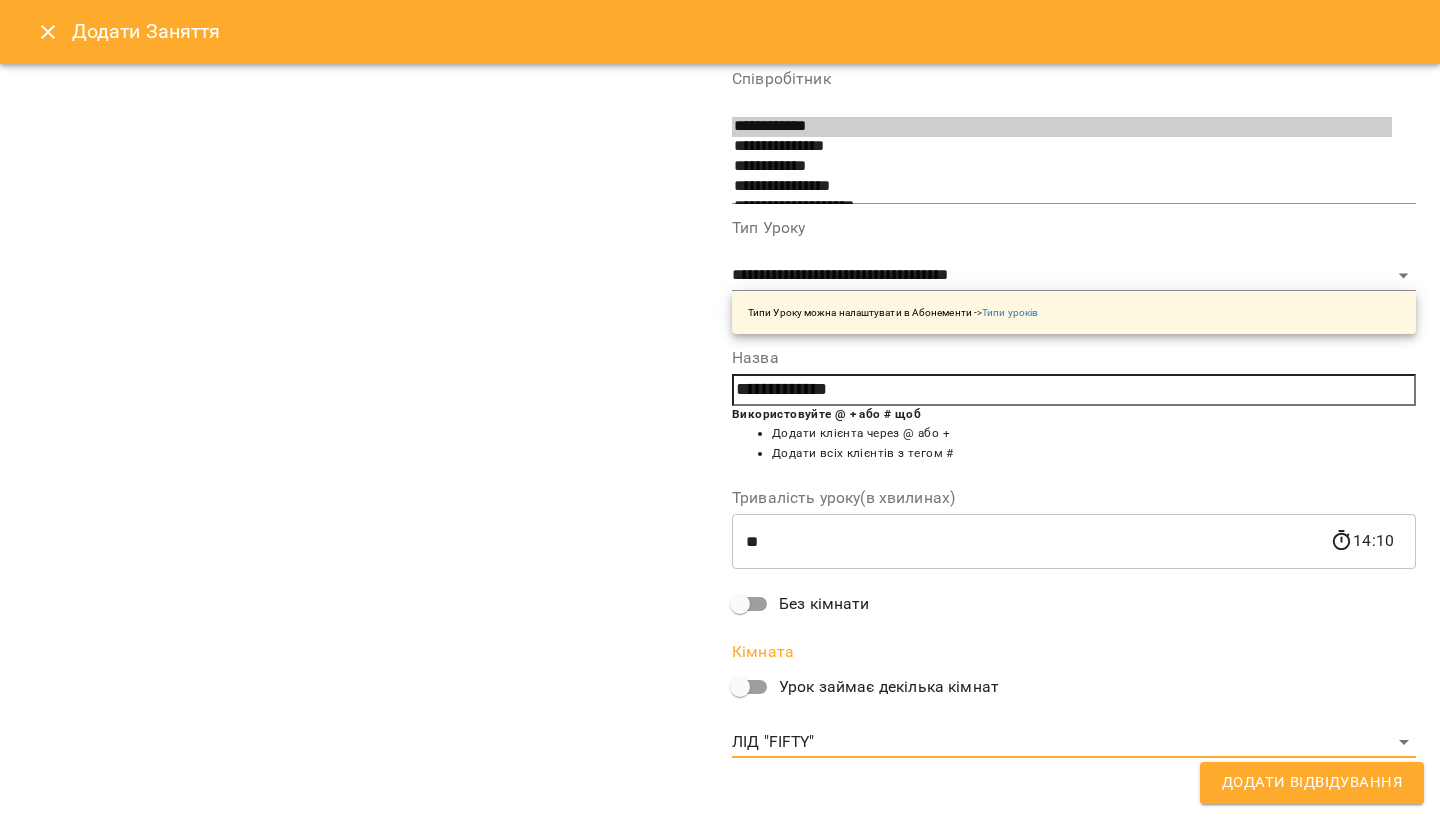 click on "Додати Відвідування" at bounding box center [1312, 783] 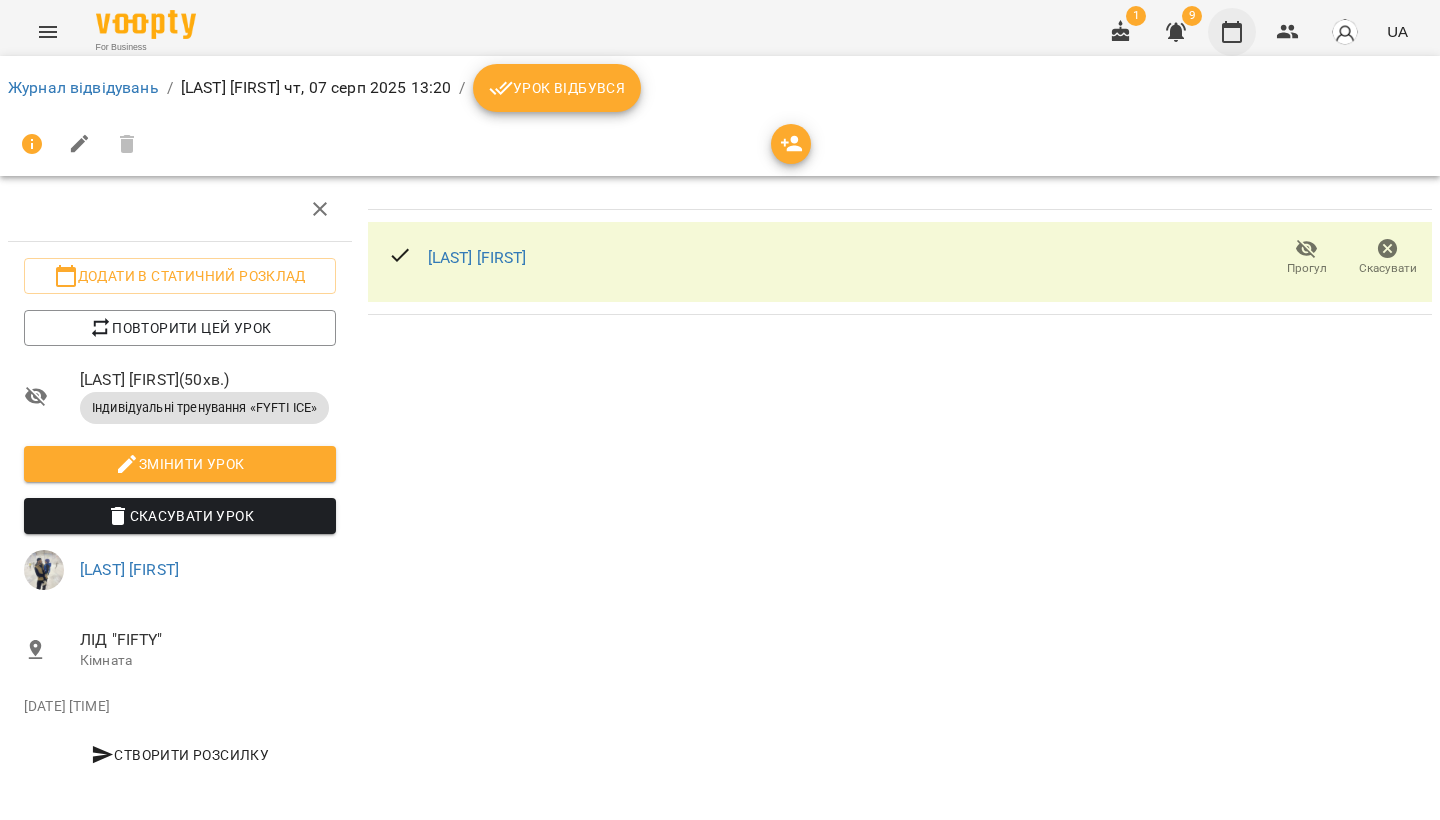 click 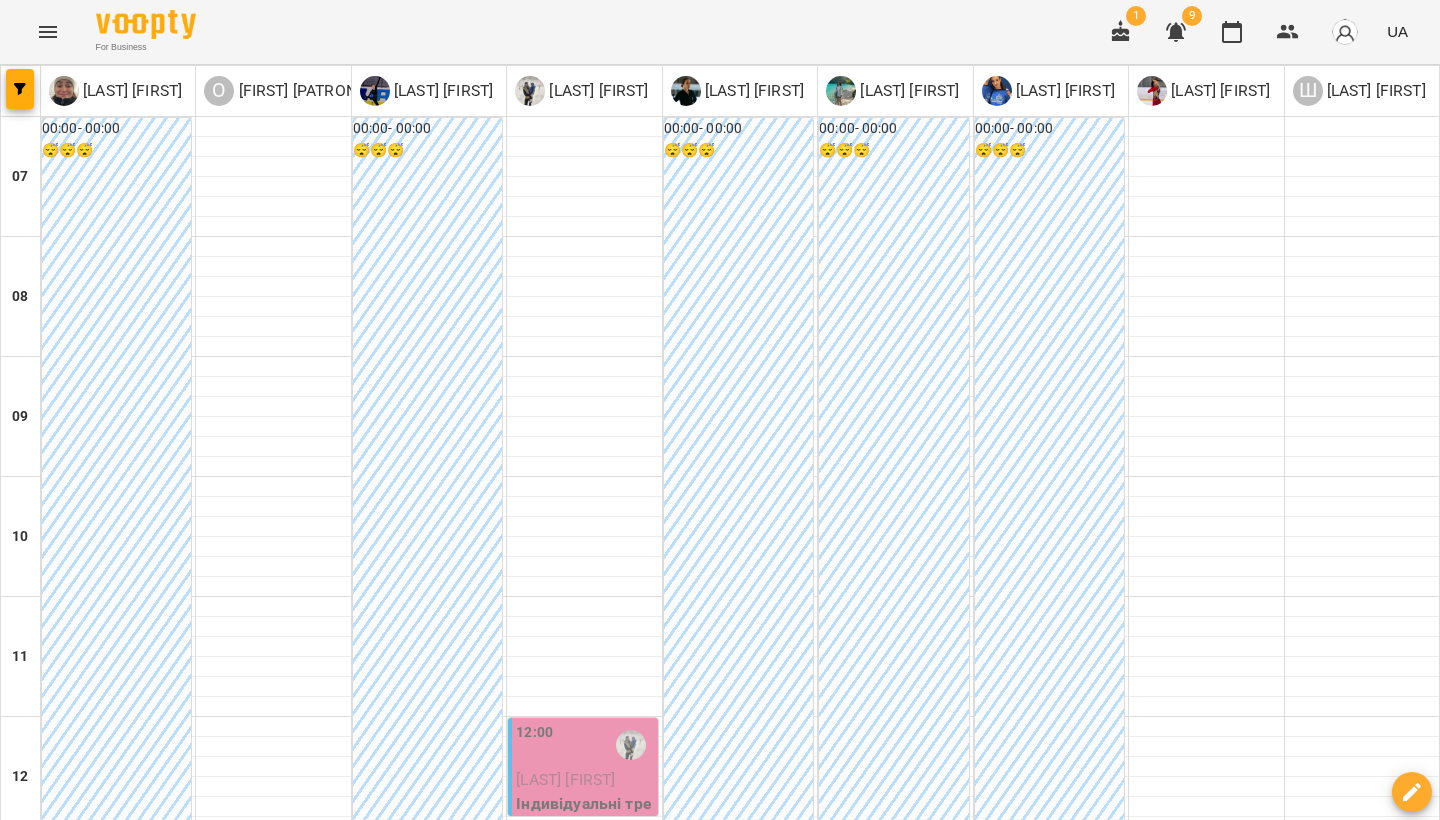 click on "06 серп" at bounding box center [434, 1962] 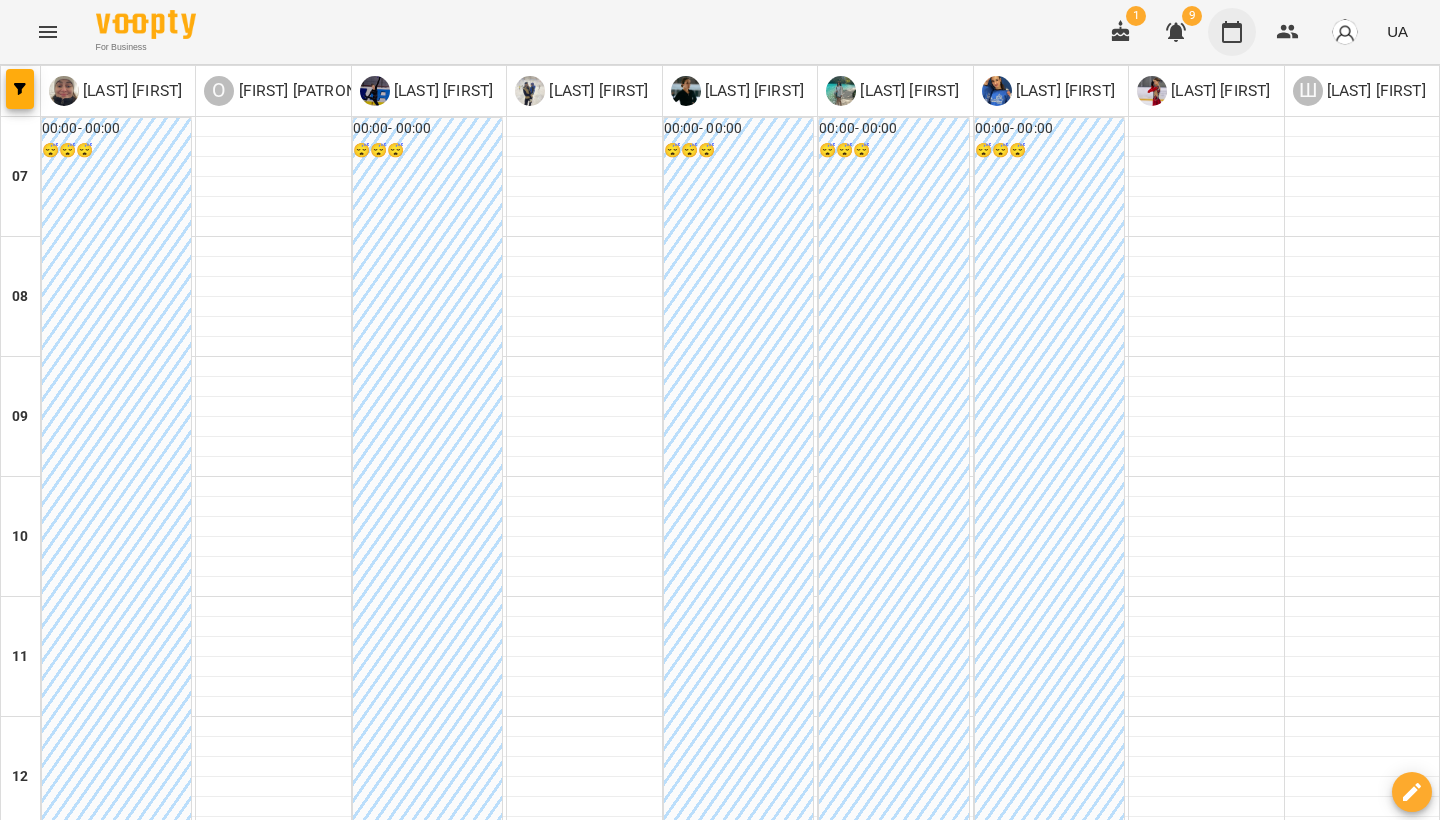 scroll, scrollTop: 0, scrollLeft: 0, axis: both 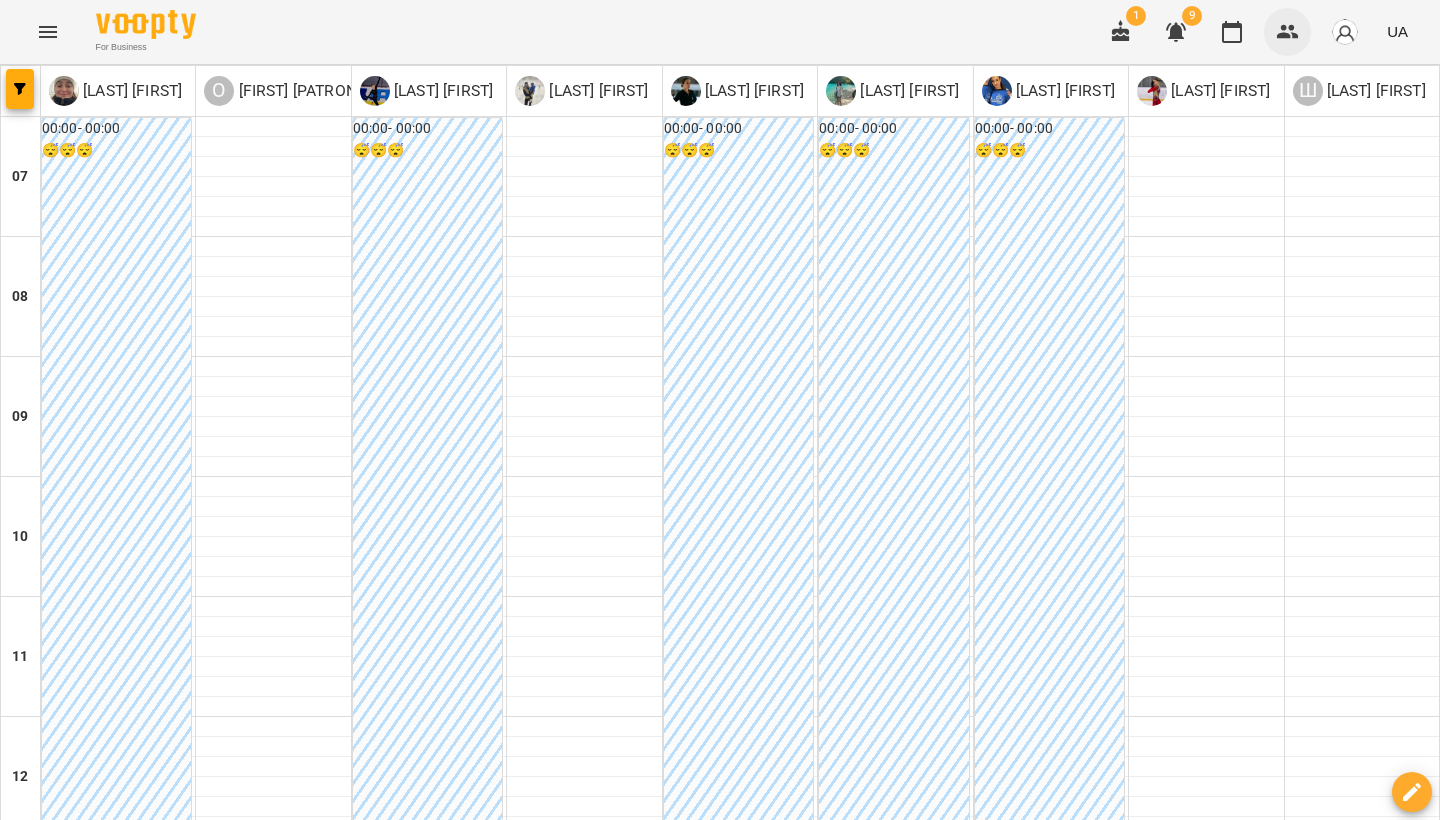 click 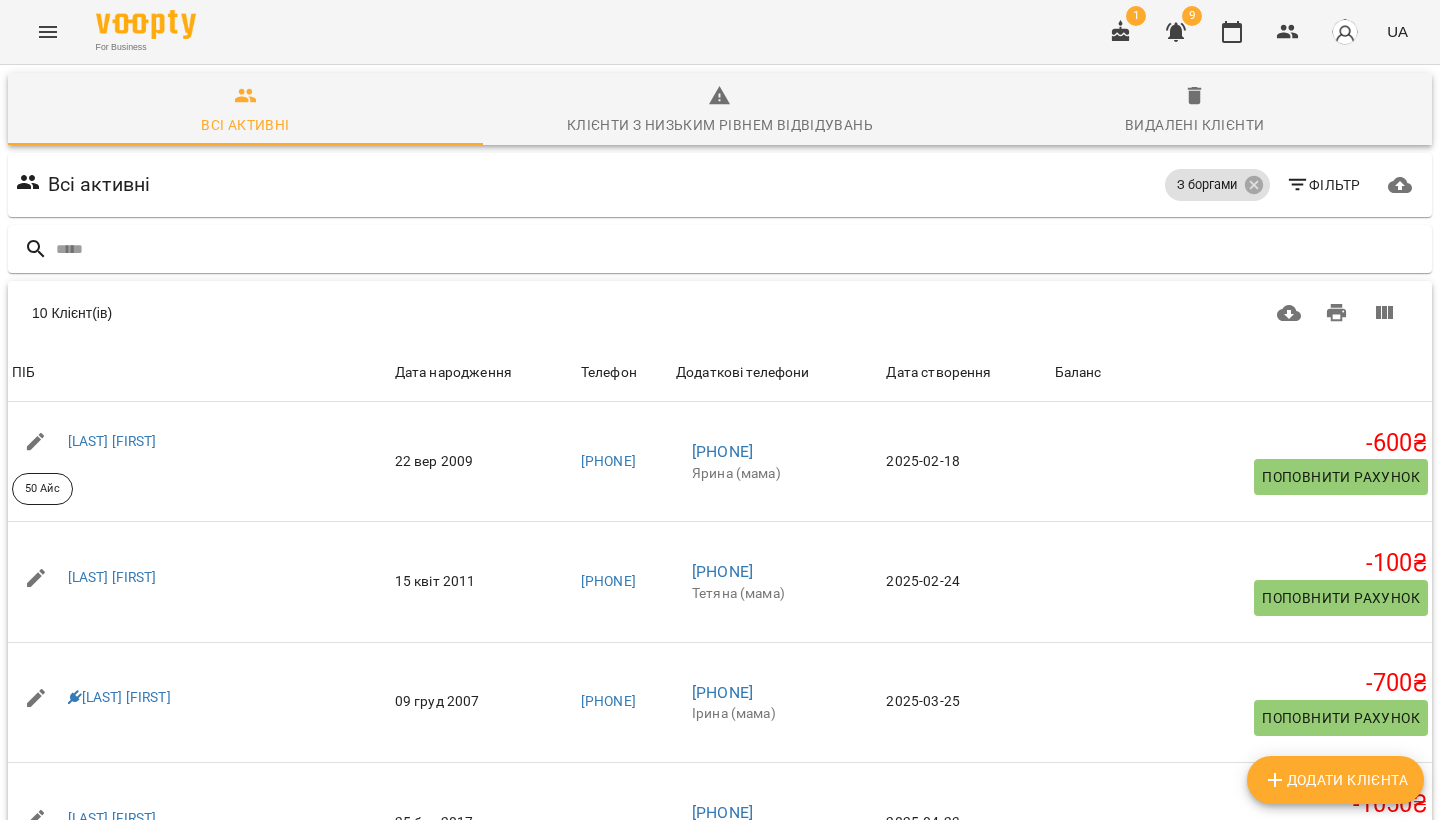 scroll, scrollTop: 0, scrollLeft: 0, axis: both 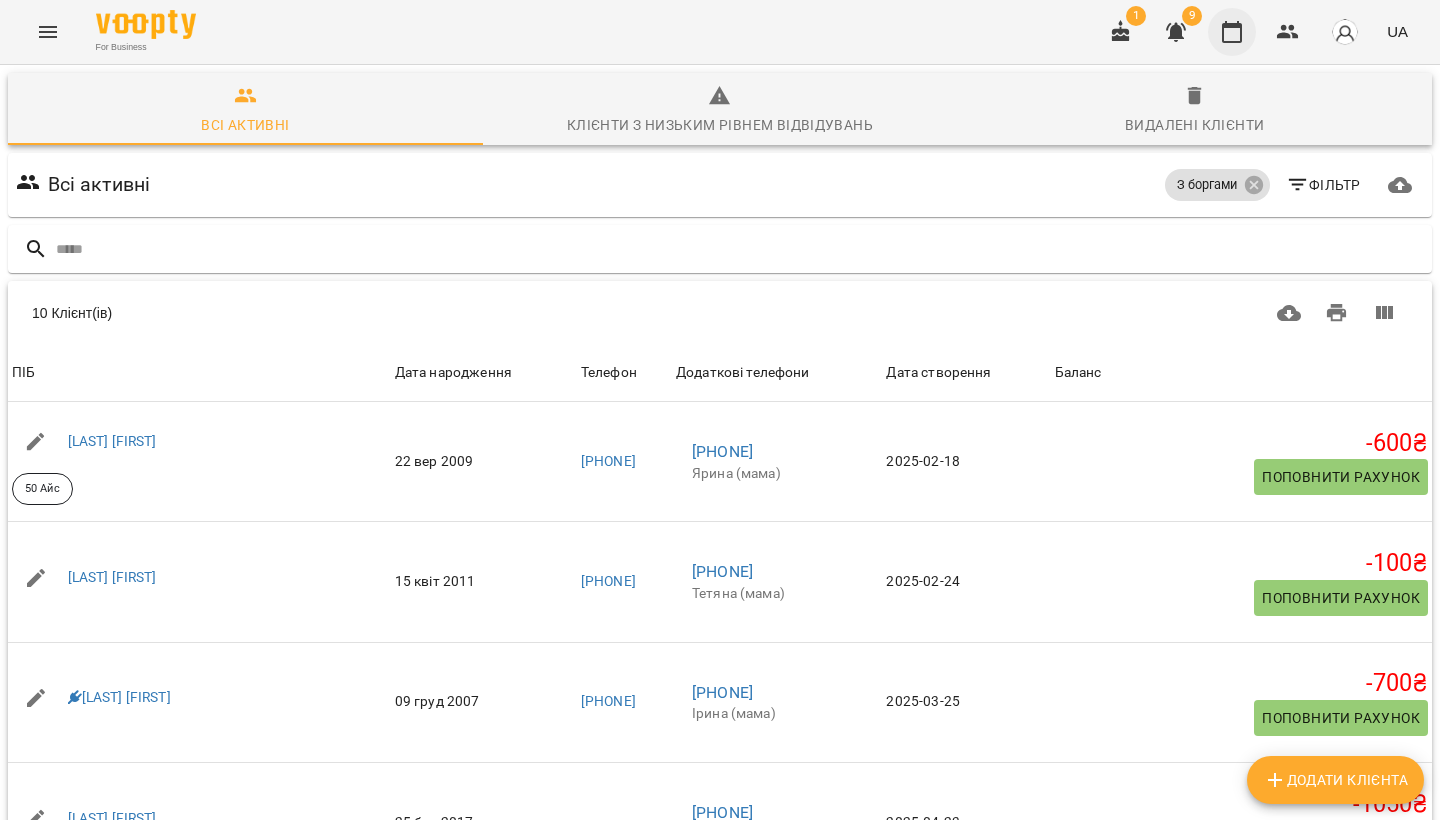 click at bounding box center (1232, 32) 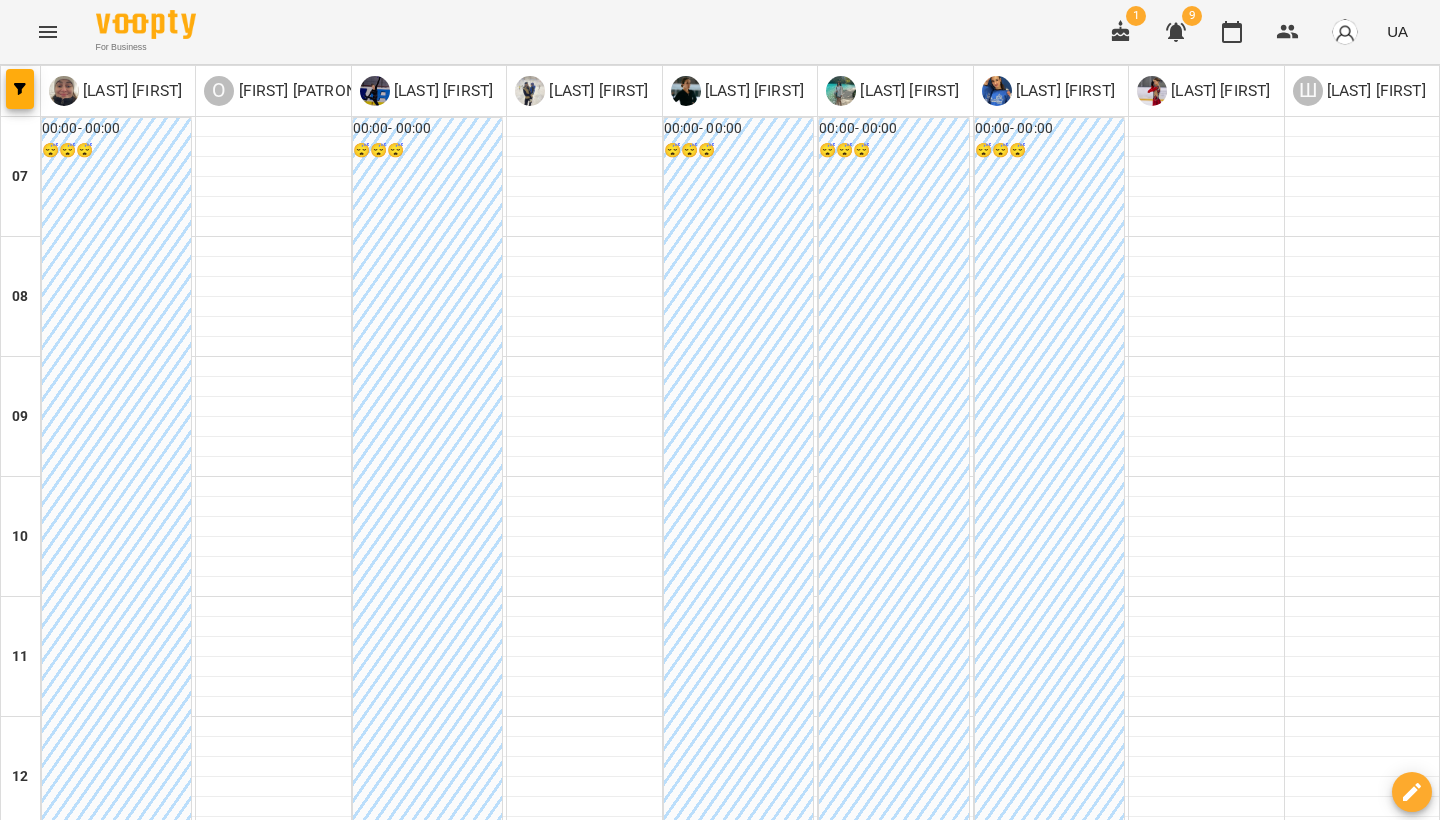 scroll, scrollTop: 516, scrollLeft: 0, axis: vertical 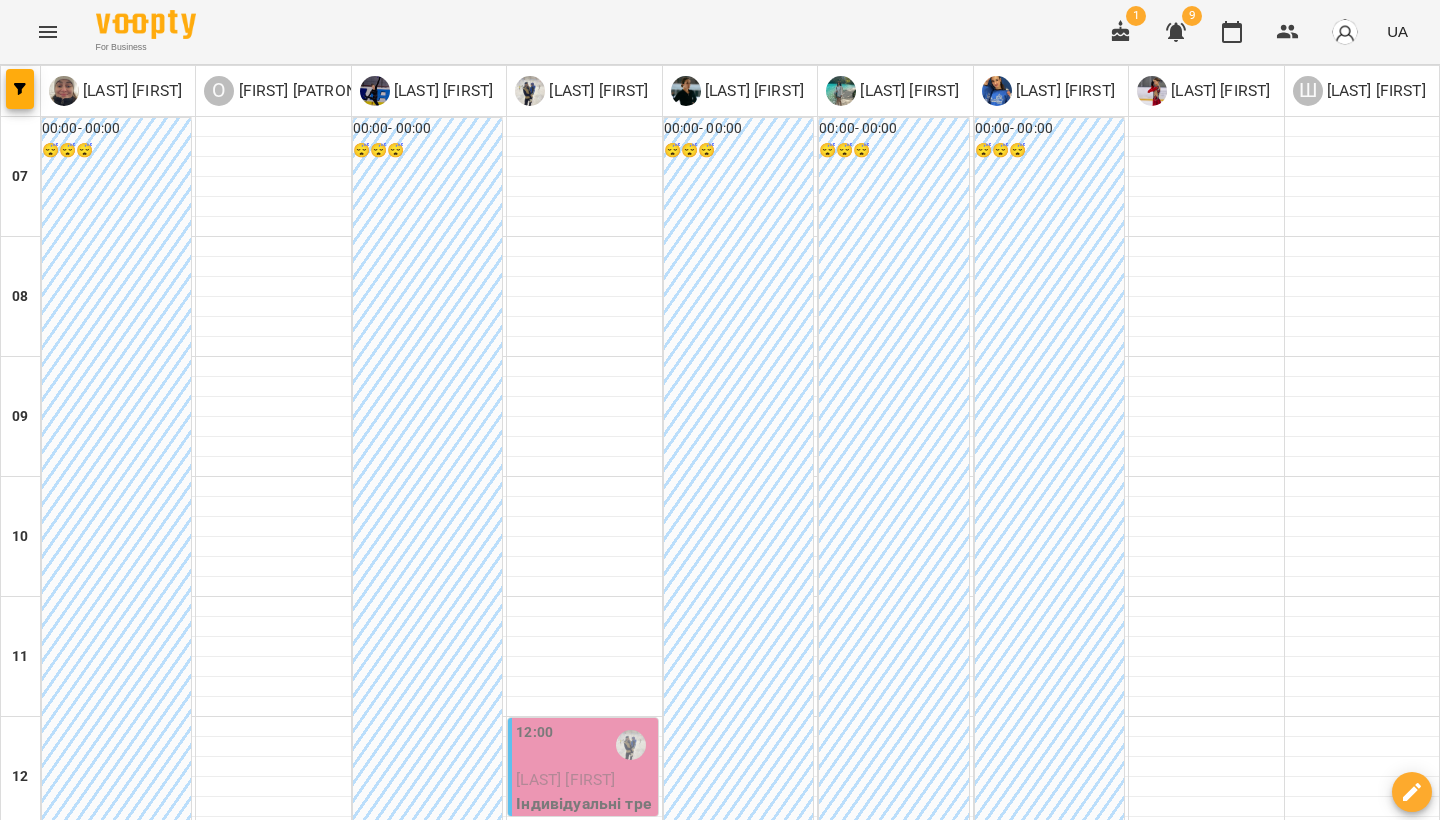 click at bounding box center [584, 1047] 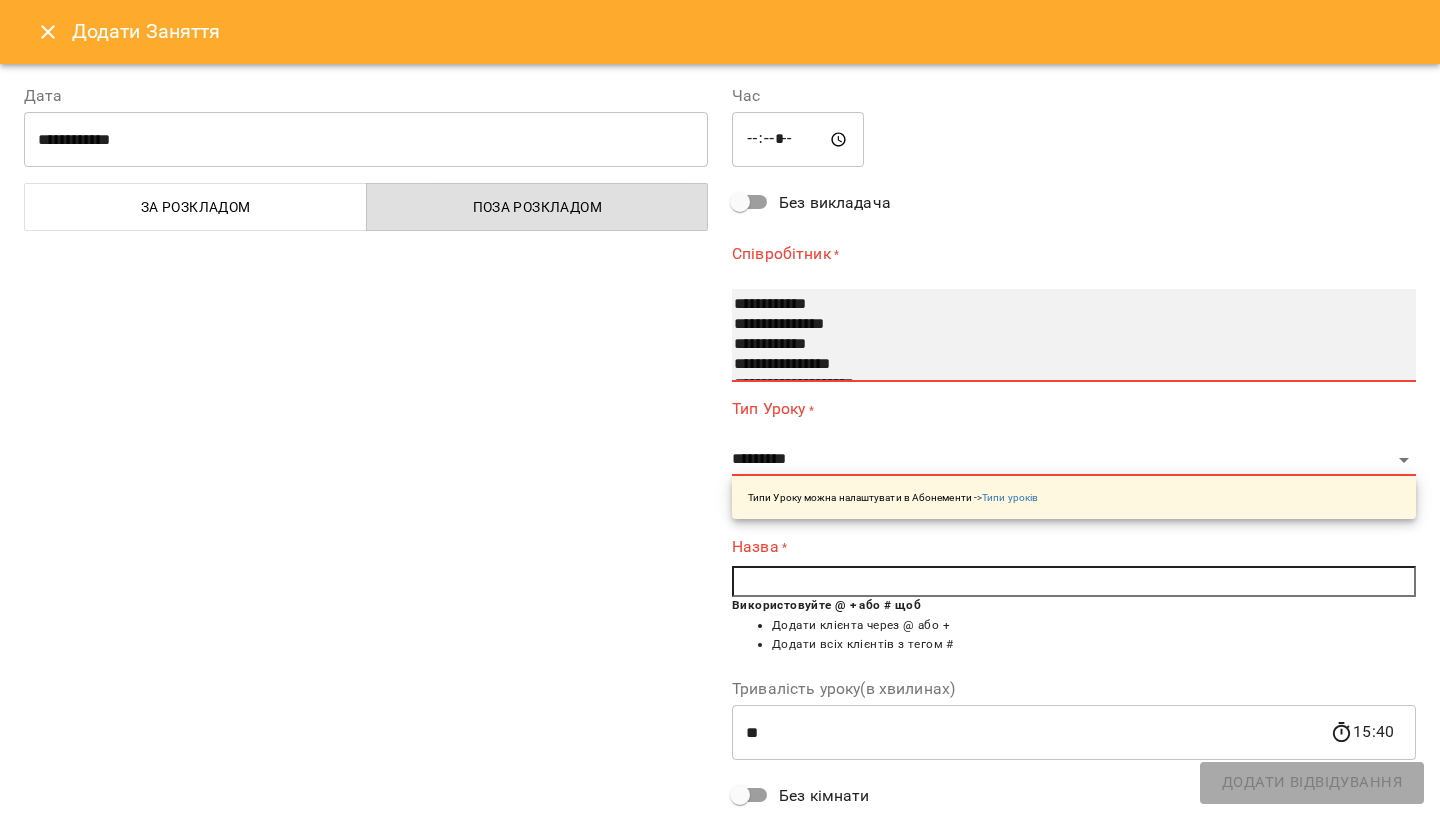 click on "**********" at bounding box center (1062, 305) 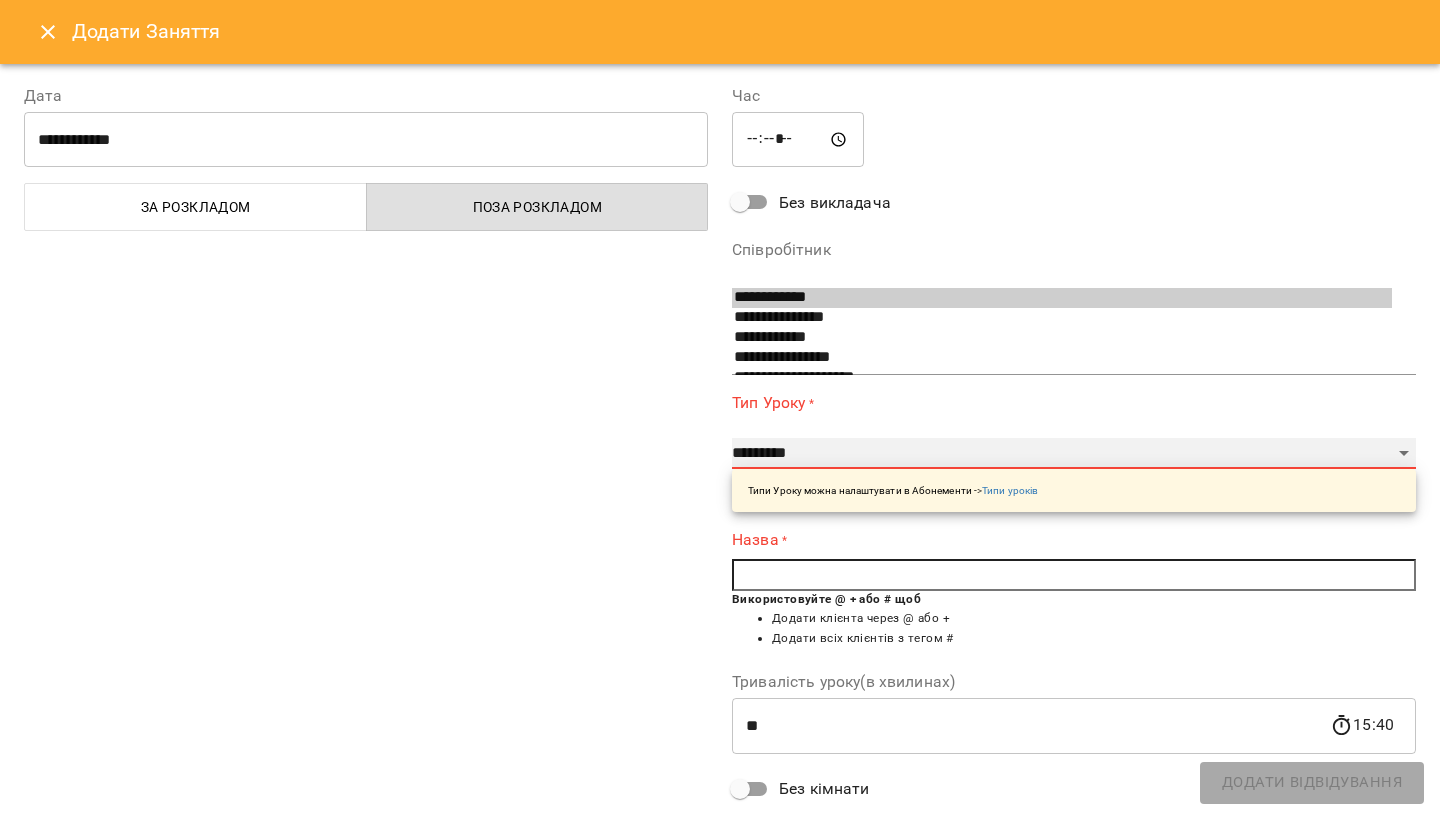 select on "**********" 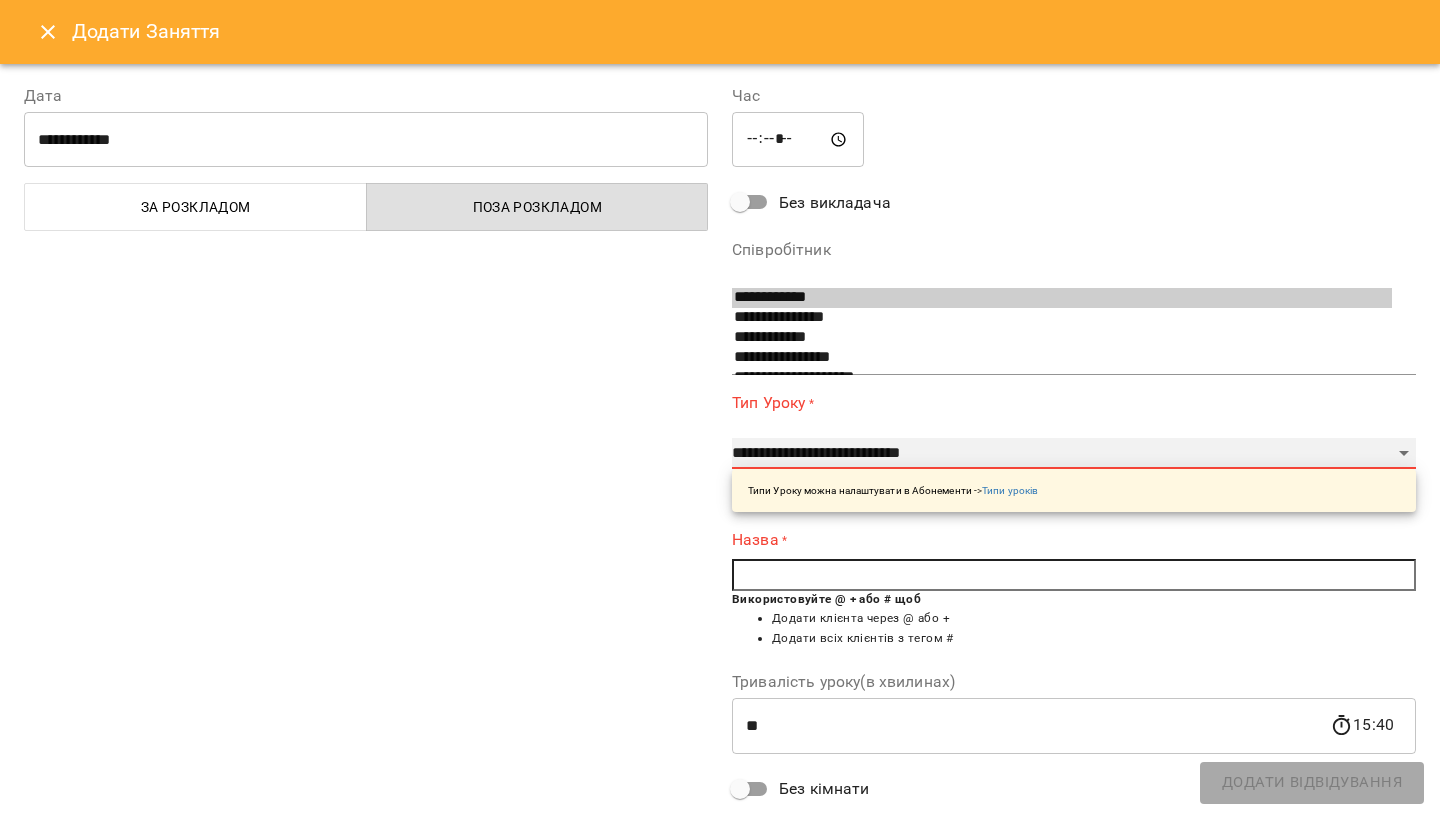 type on "**" 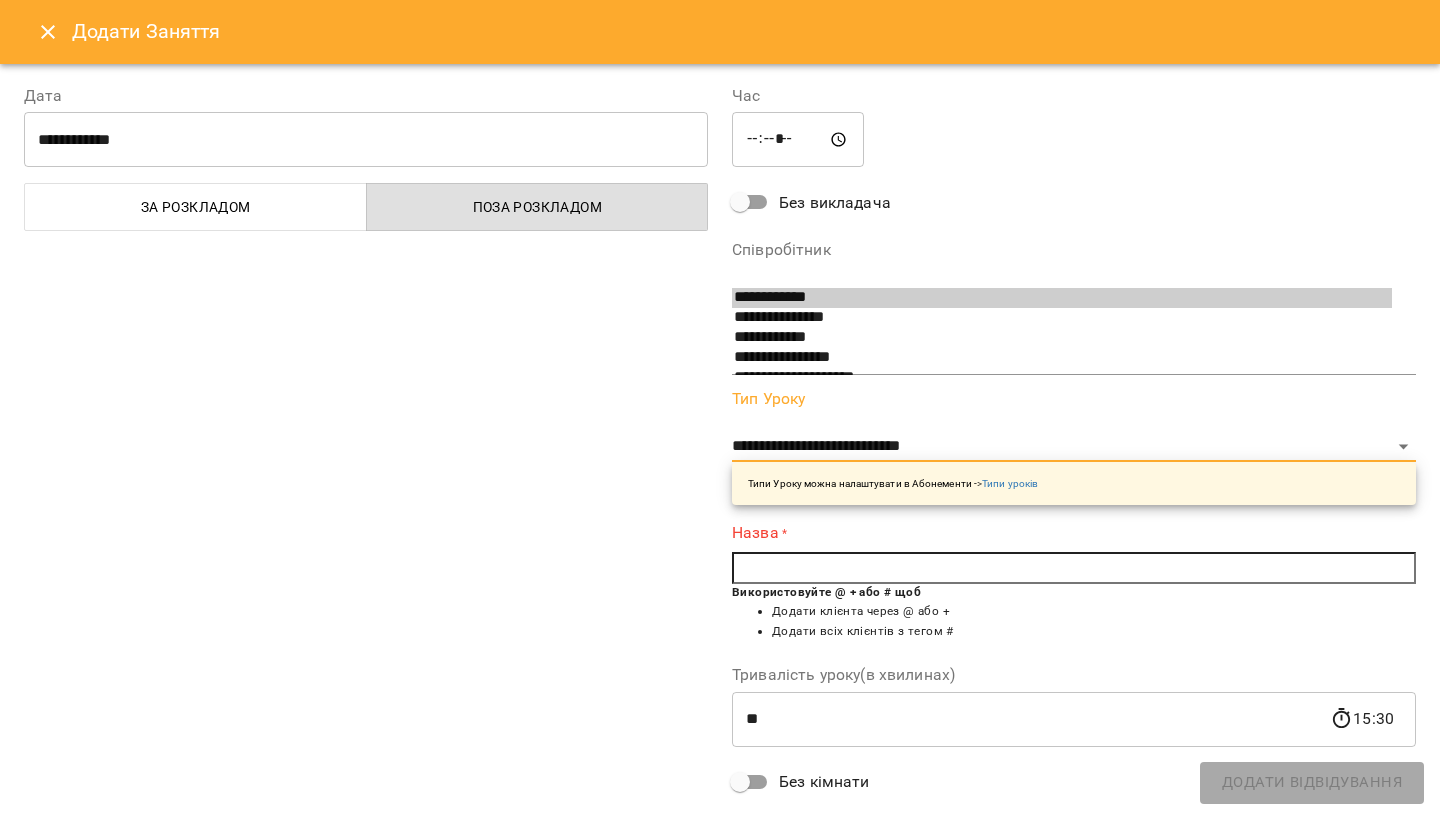 click at bounding box center (1074, 568) 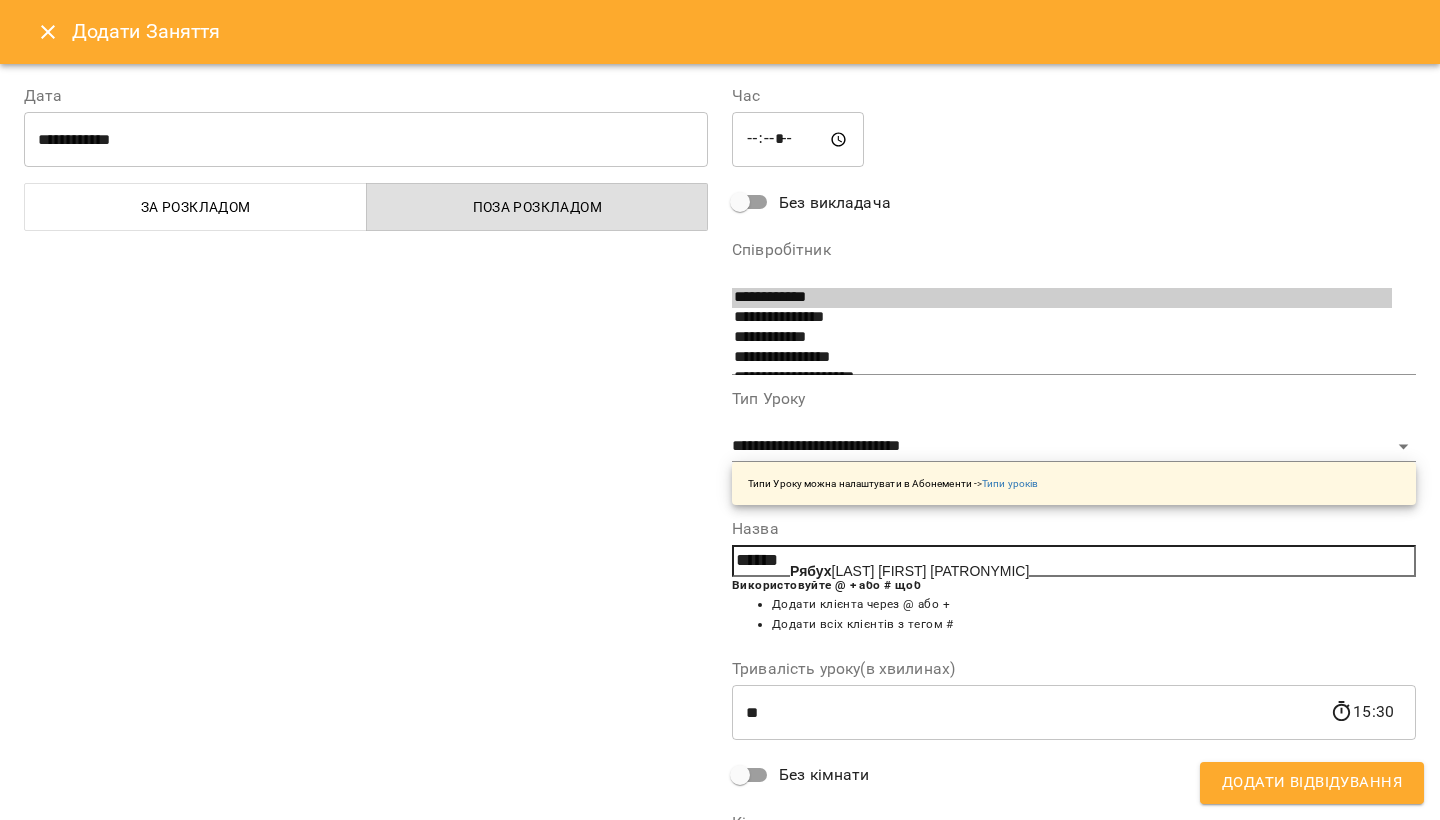 click on "[LAST] [FIRST] [PATRONYMIC]" at bounding box center (909, 571) 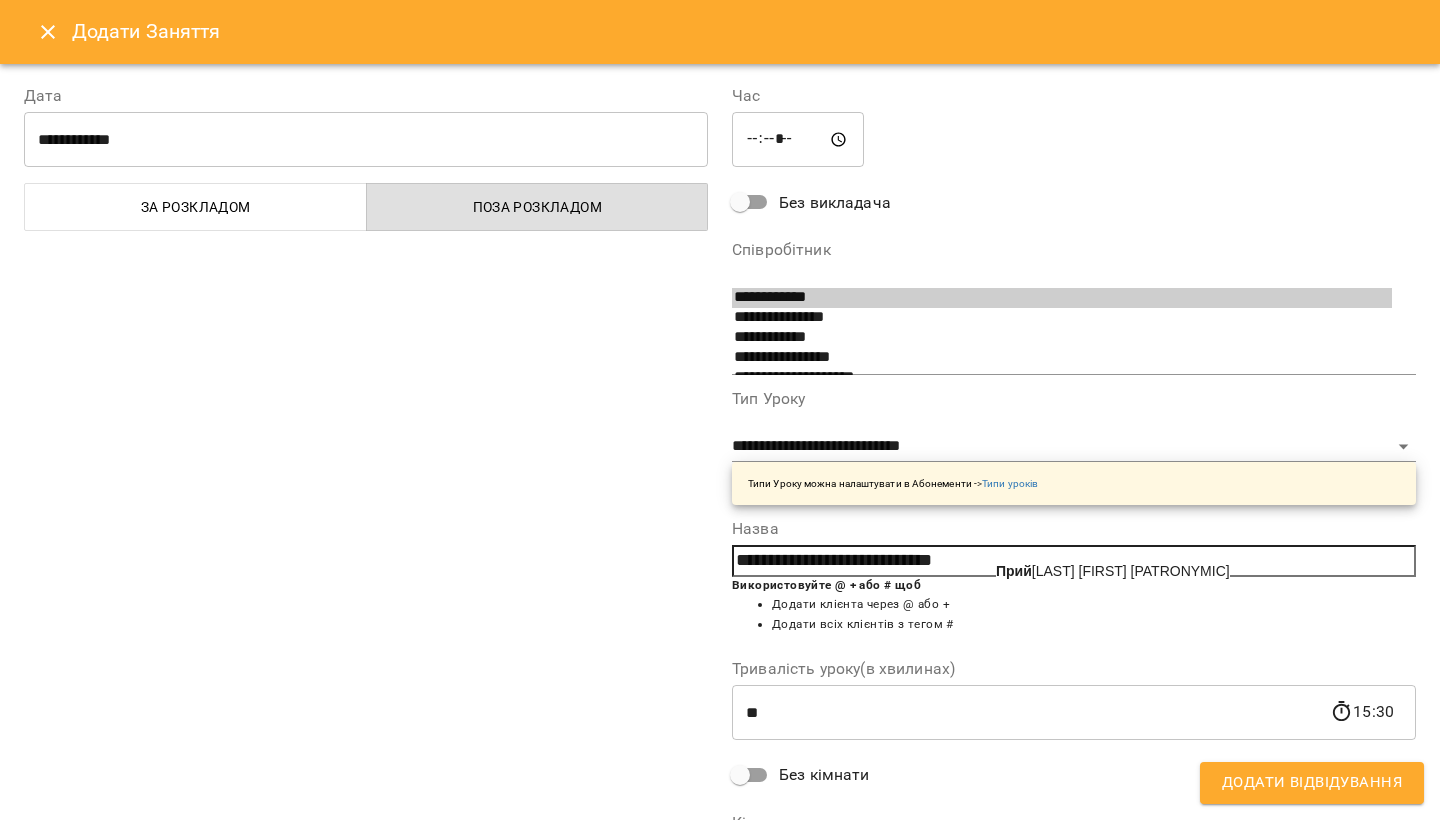 click on "[LAST] [FIRST] [PATRONYMIC]" at bounding box center (1113, 571) 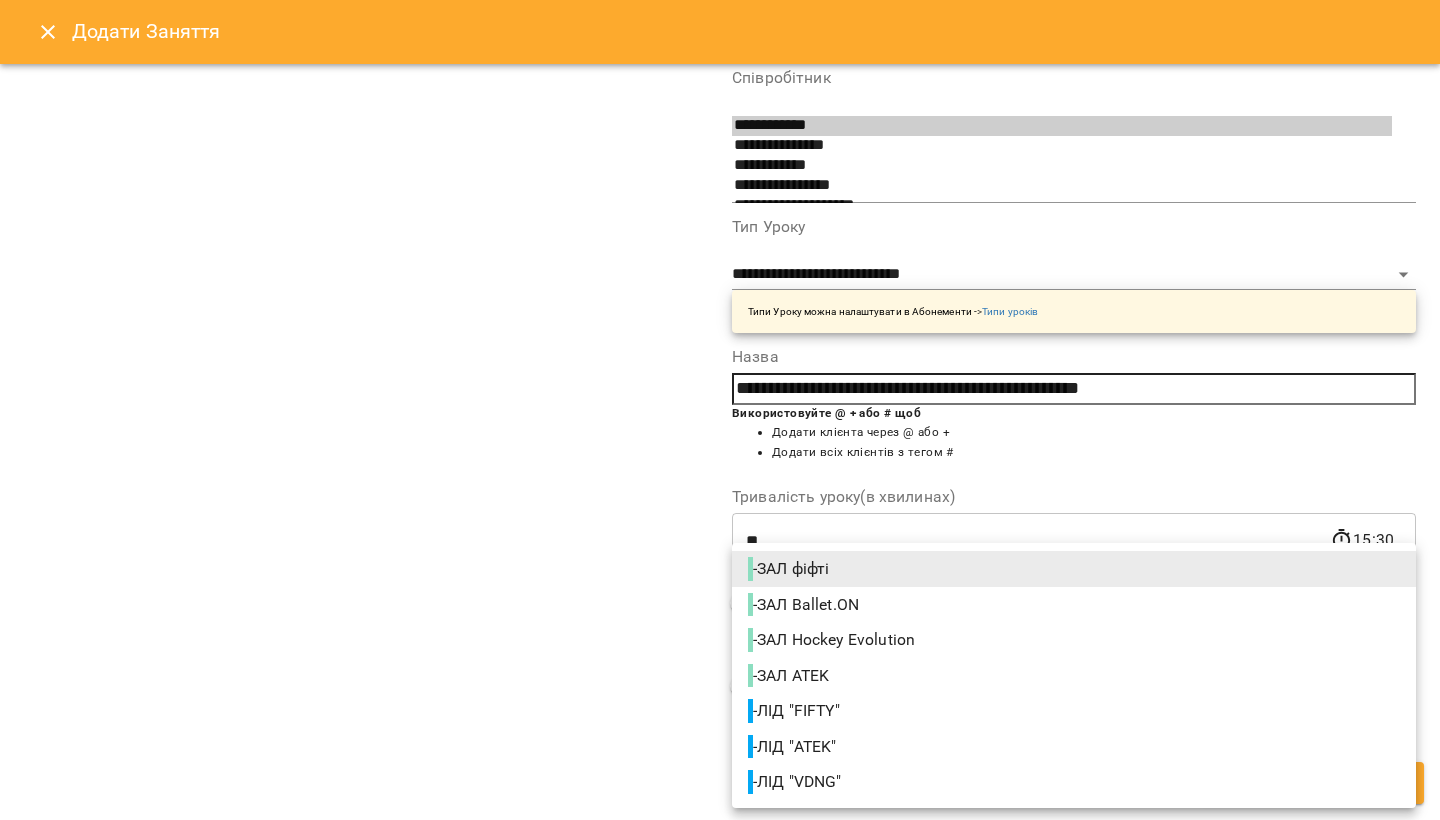 scroll, scrollTop: 171, scrollLeft: 0, axis: vertical 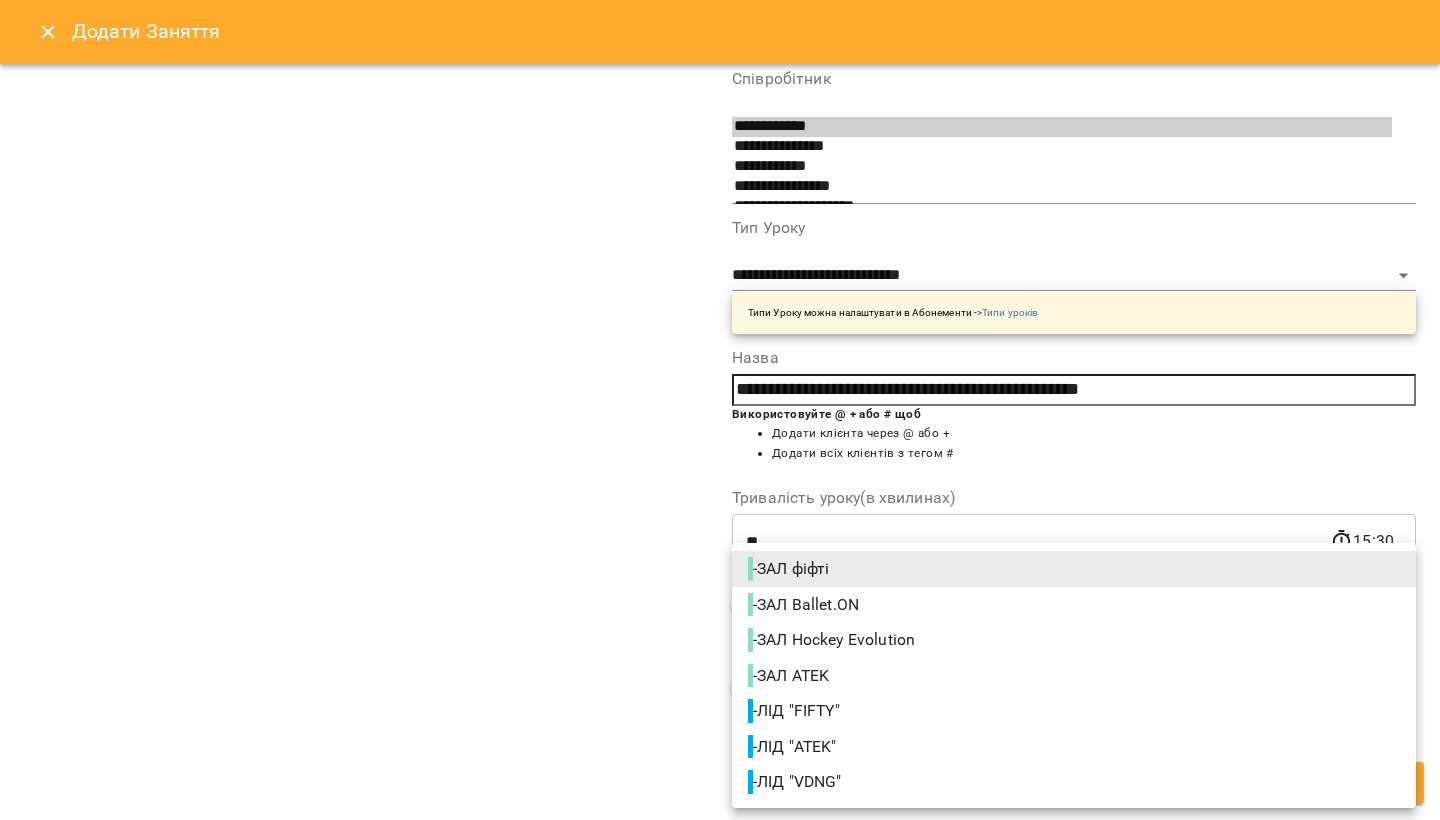 click on "For Business 1 9 UA   [LAST] [FIRST] [PATRONYMIC]   [LAST] [FIRST]   [LAST] [FIRST]   [LAST] [FIRST]   [LAST] [FIRST]   [LAST] [FIRST]    [LAST] [FIRST] Ш   [LAST] [FIRST] 07 08 09 10 11 12 13 14 15 16 17 18 19 20 21 00:00 -   00:00 😴😴😴 00:00 -   00:00 😴😴😴 00:00 -   00:00 😴😴😴 00:00 -   00:00 😴😴😴 12:00 [LAST] [FIRST] Індивідуальні тренування «FYFTI ICE» 13:20 [LAST] [FIRST] Індивідуальні тренування «FYFTI ICE» 00:00 -   00:00 😴😴😴 00:00 -   00:00 😴😴😴 00:00 -   00:00 😴😴😴 00:00 -   00:00 😴😴😴 00:00 -   00:00 😴😴😴 00:00 -   00:00 😴😴😴 13:20 [LAST] [FIRST] Індивідуальні тренування «FYFTI ICE» 14:40 16:00 17:20 пн" at bounding box center [720, 1025] 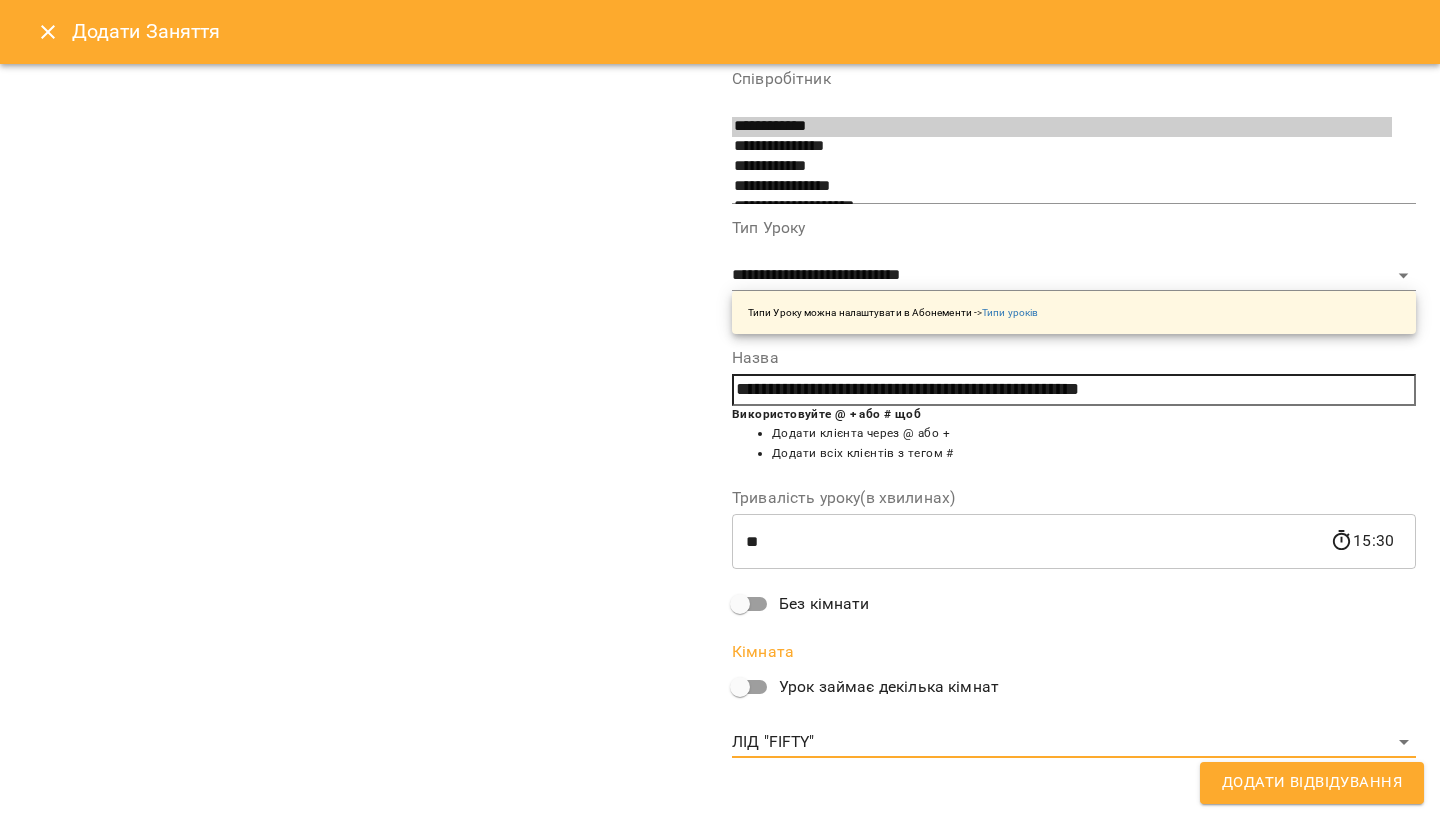 click on "Додати Відвідування" at bounding box center (1312, 783) 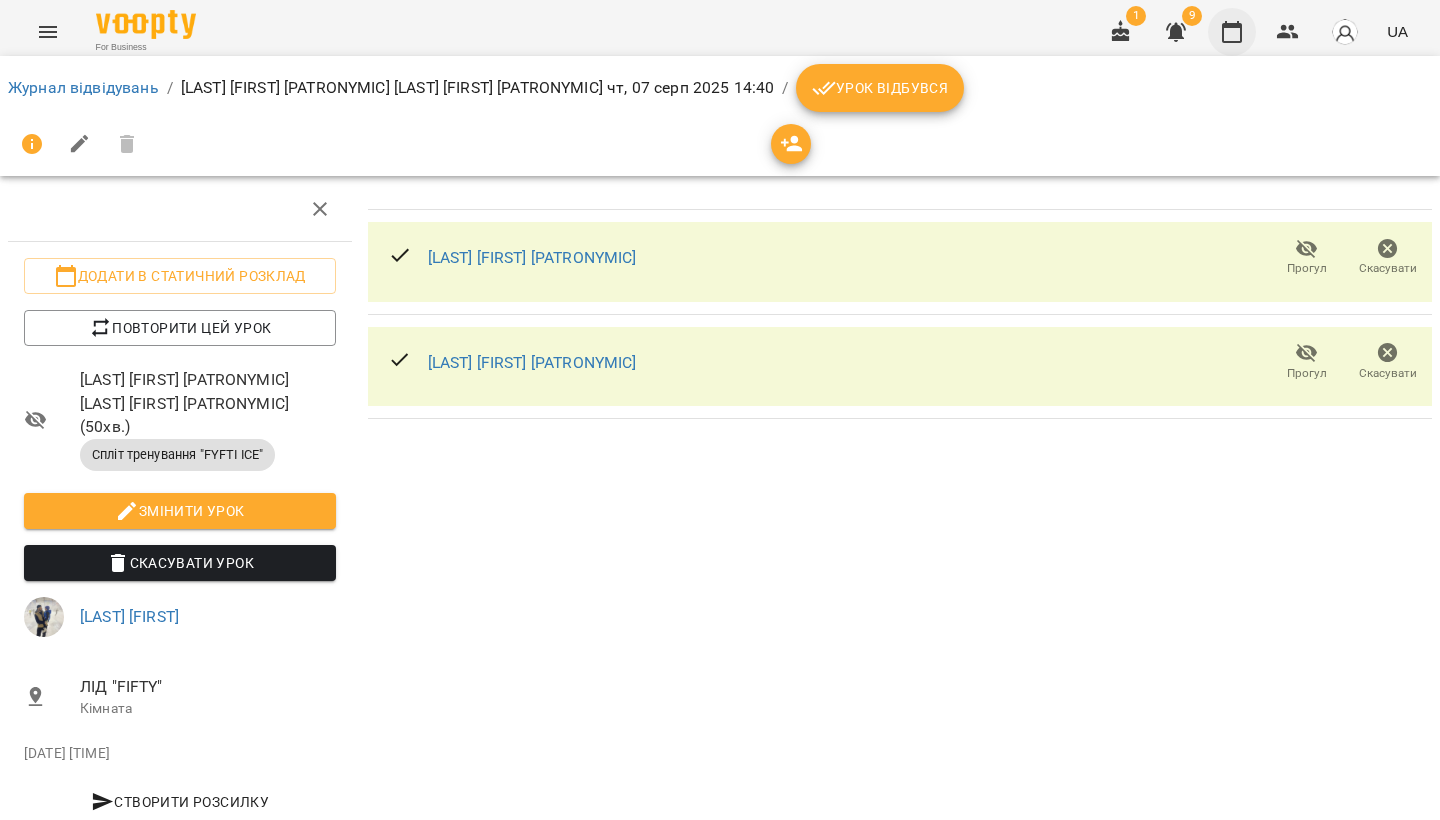 click 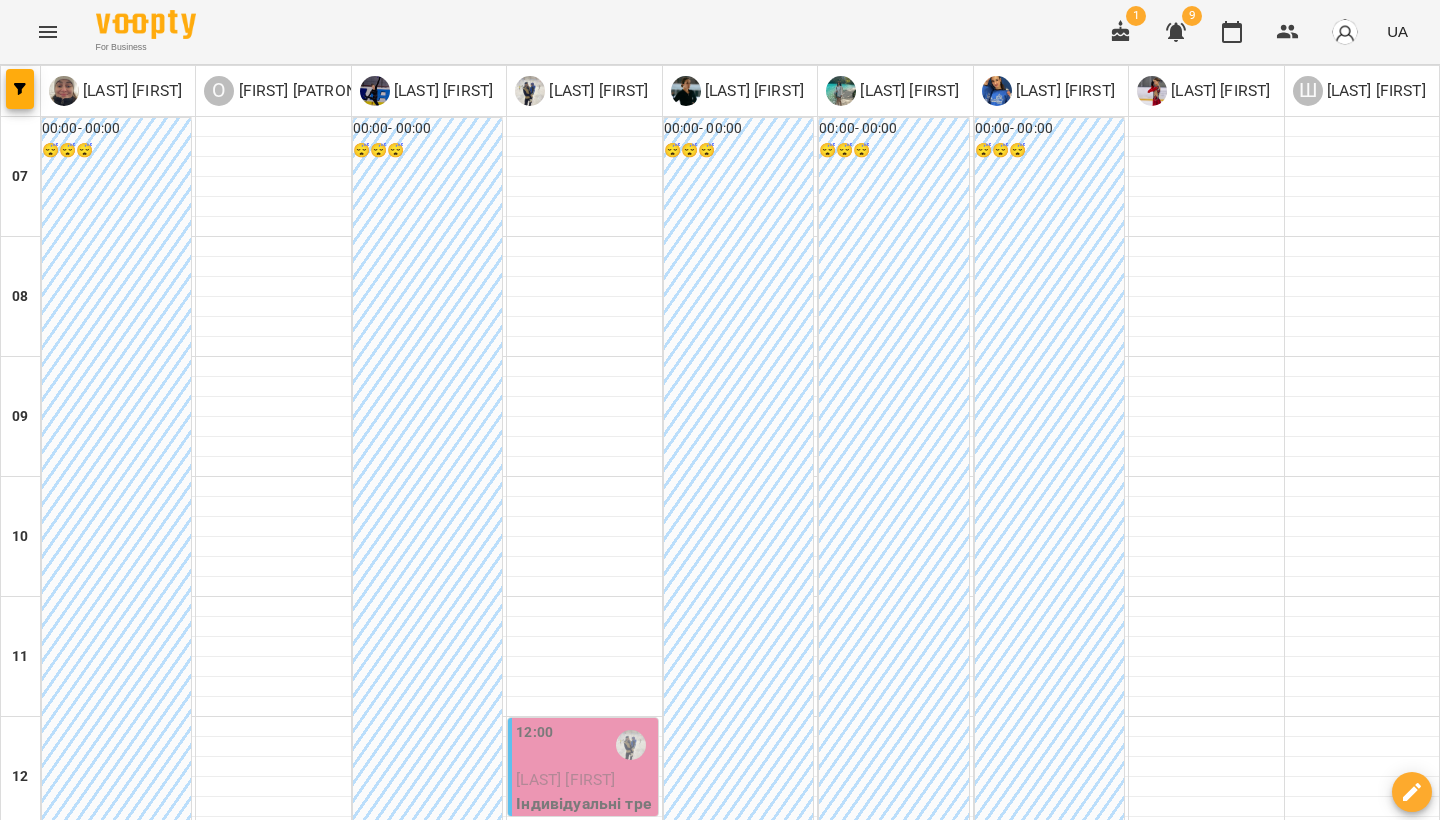 scroll, scrollTop: 654, scrollLeft: 0, axis: vertical 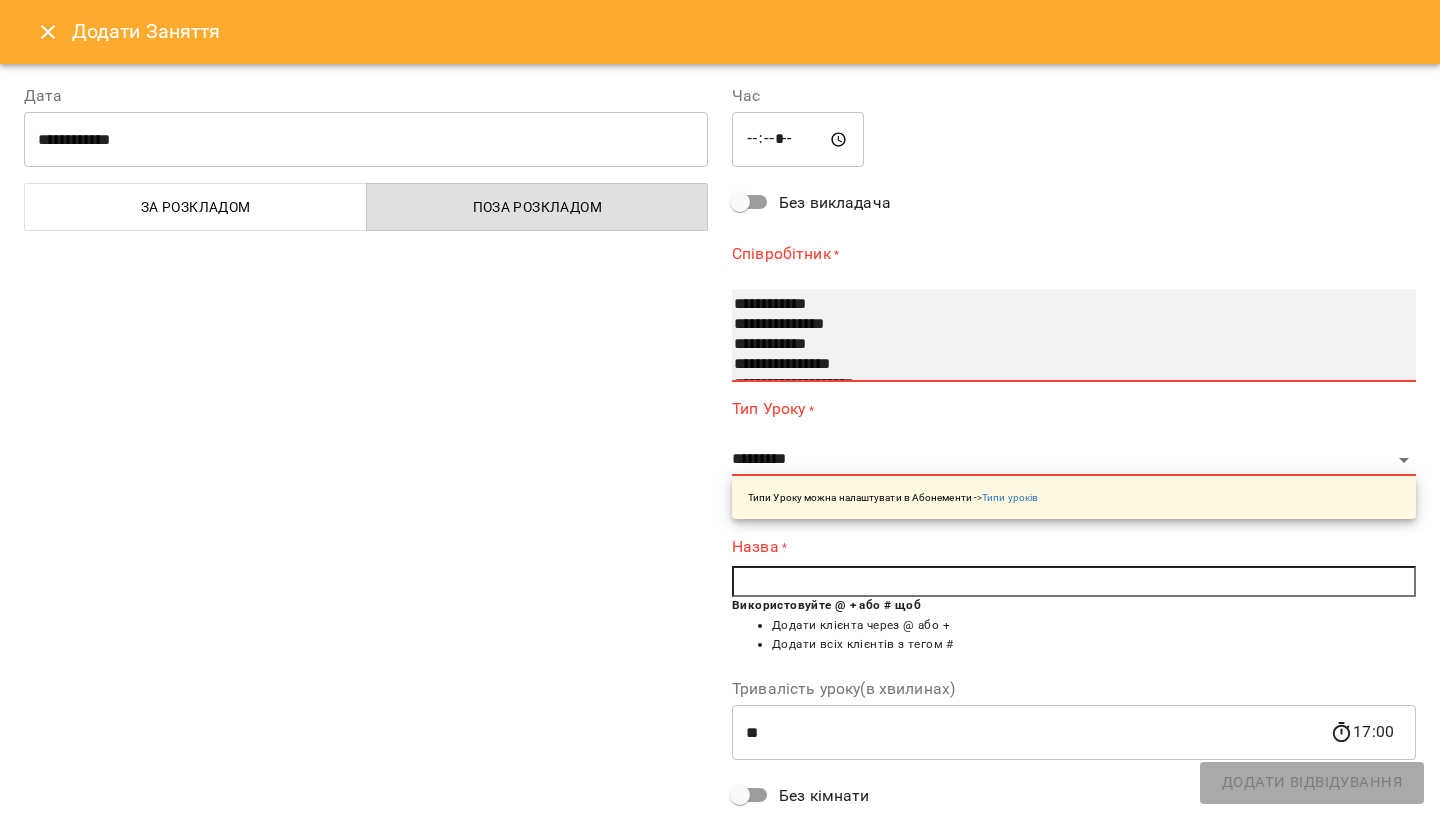 select on "**********" 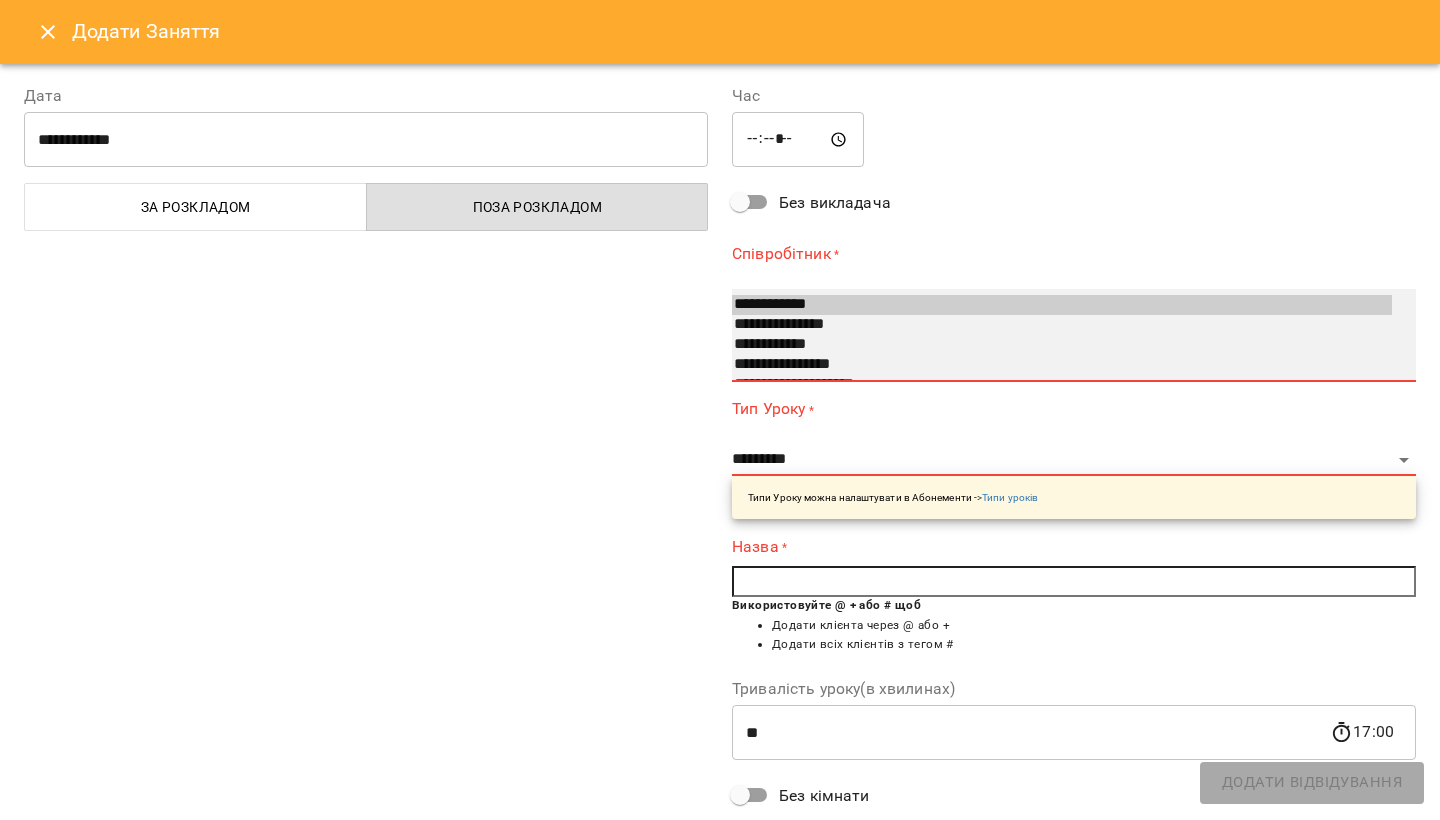 click on "**********" at bounding box center [1062, 305] 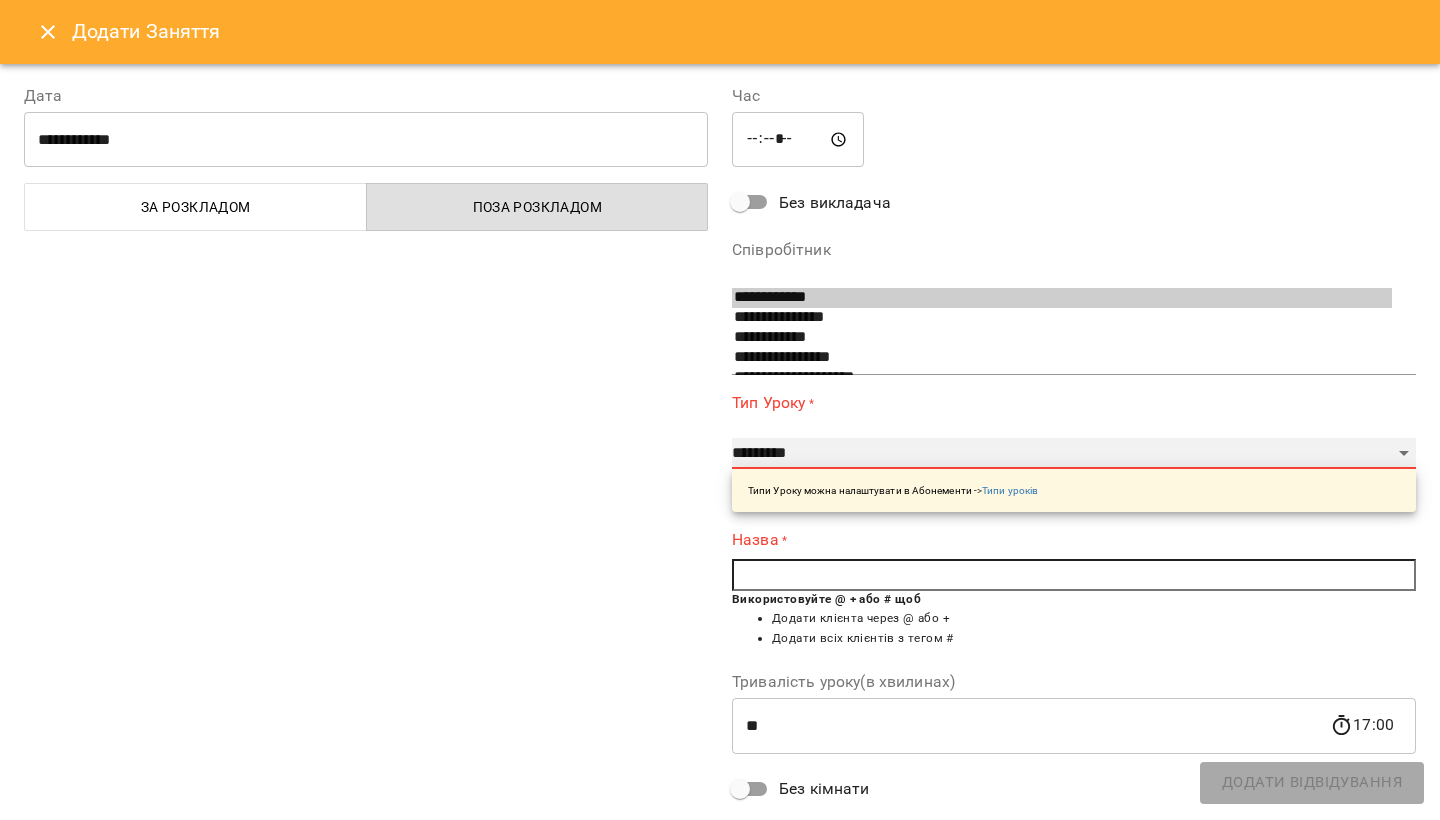 select on "**********" 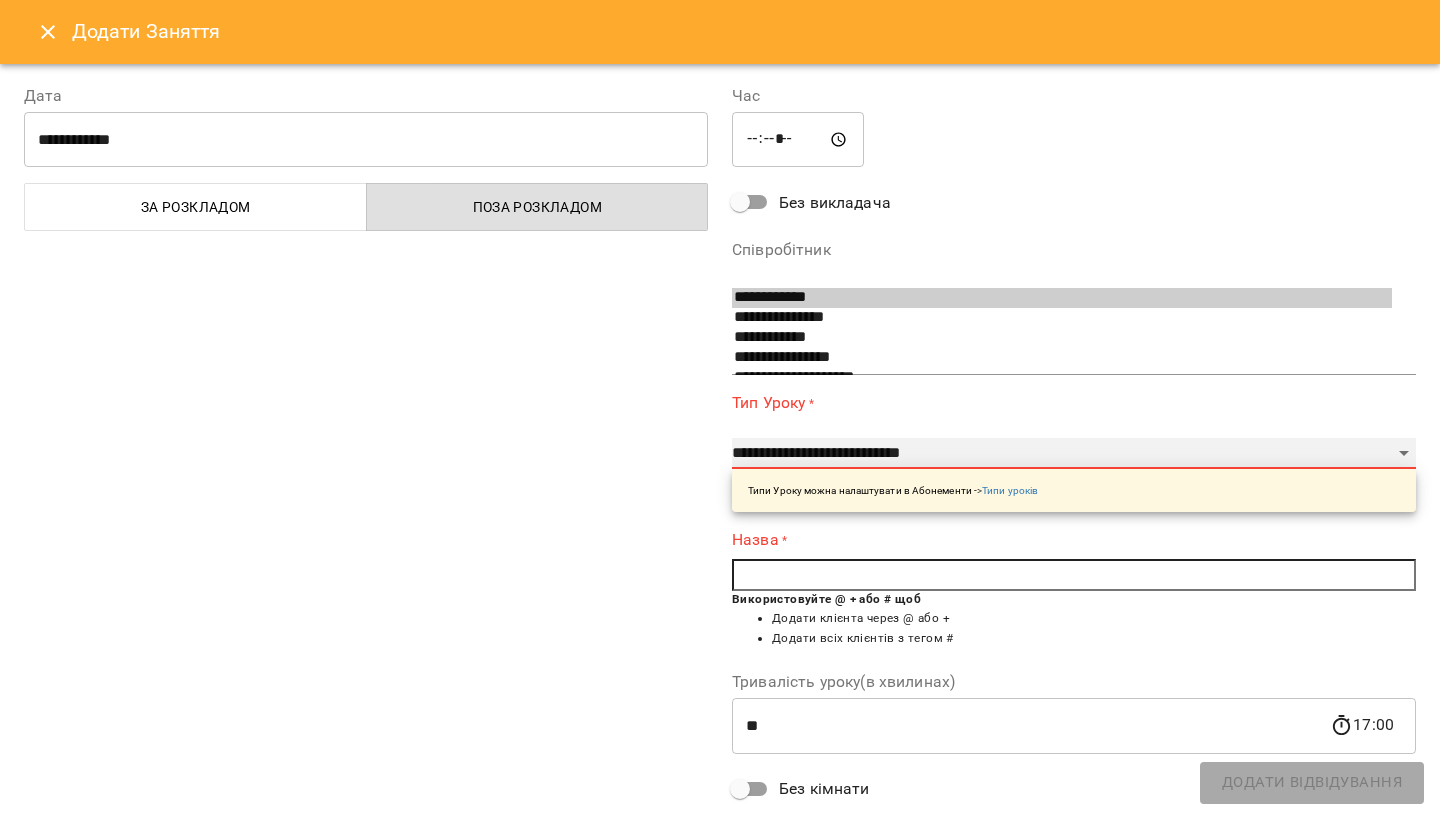 type on "**" 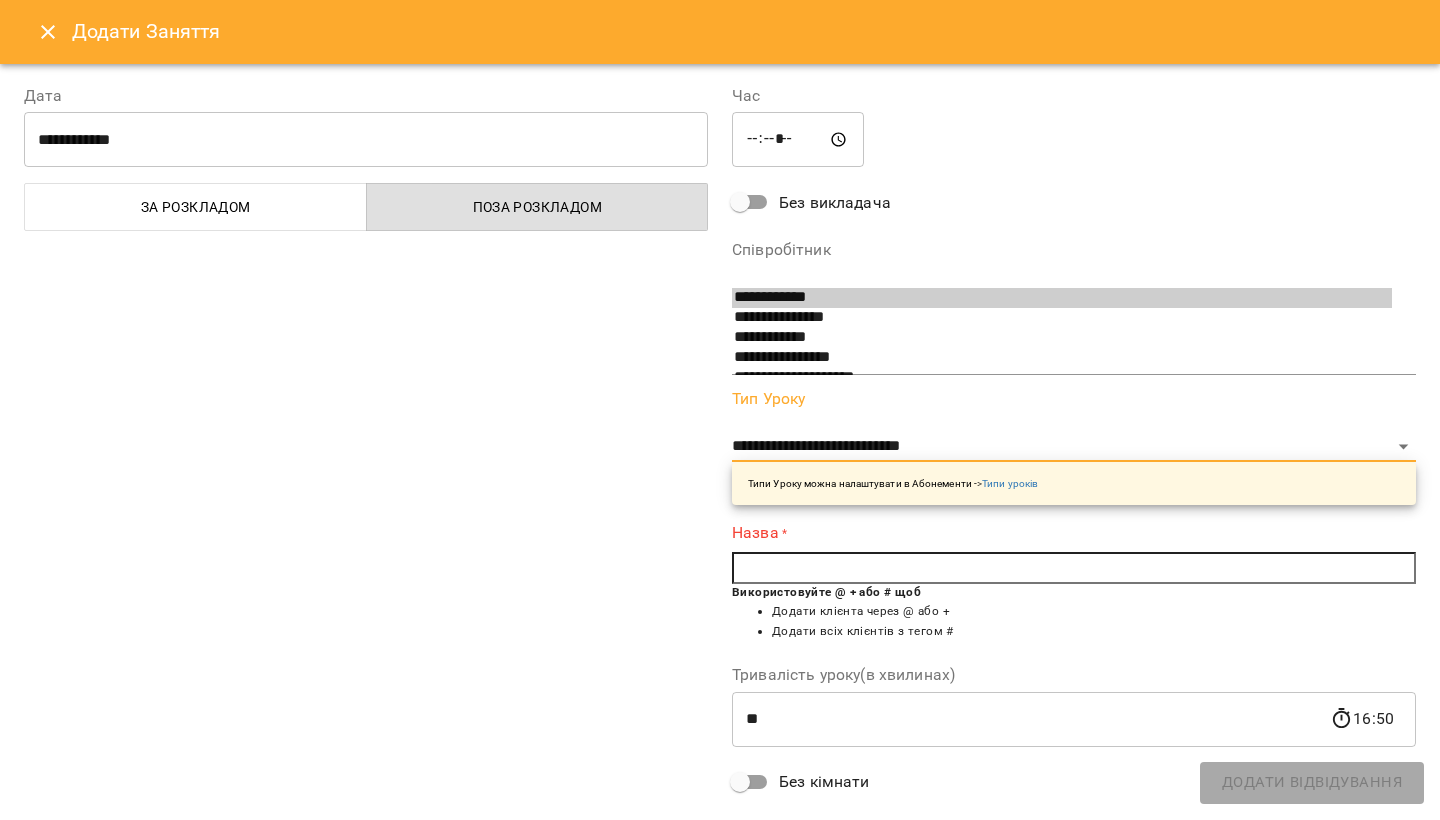 click at bounding box center (1074, 568) 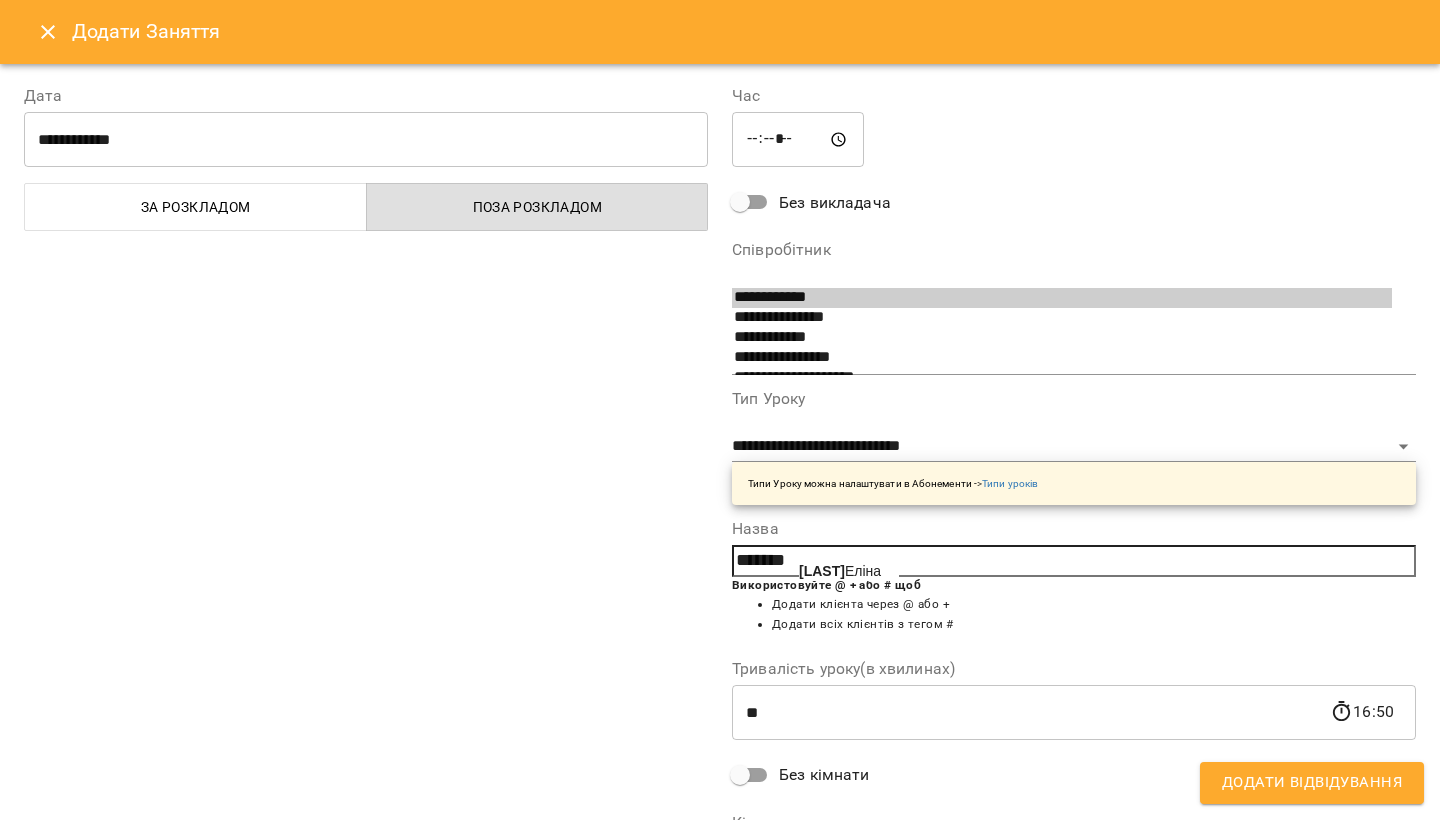 click on "[LAST]" 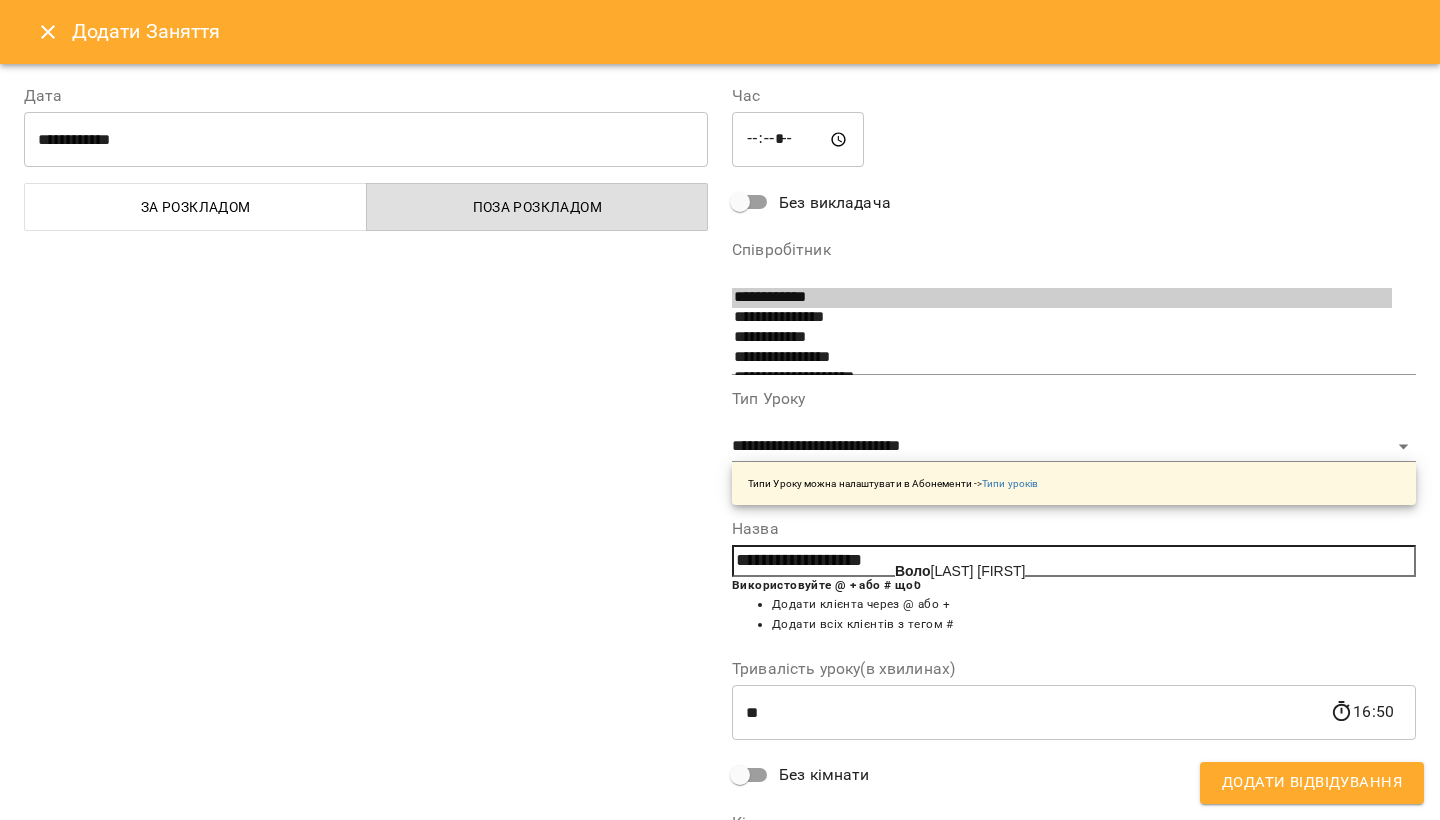 click on "Воло" 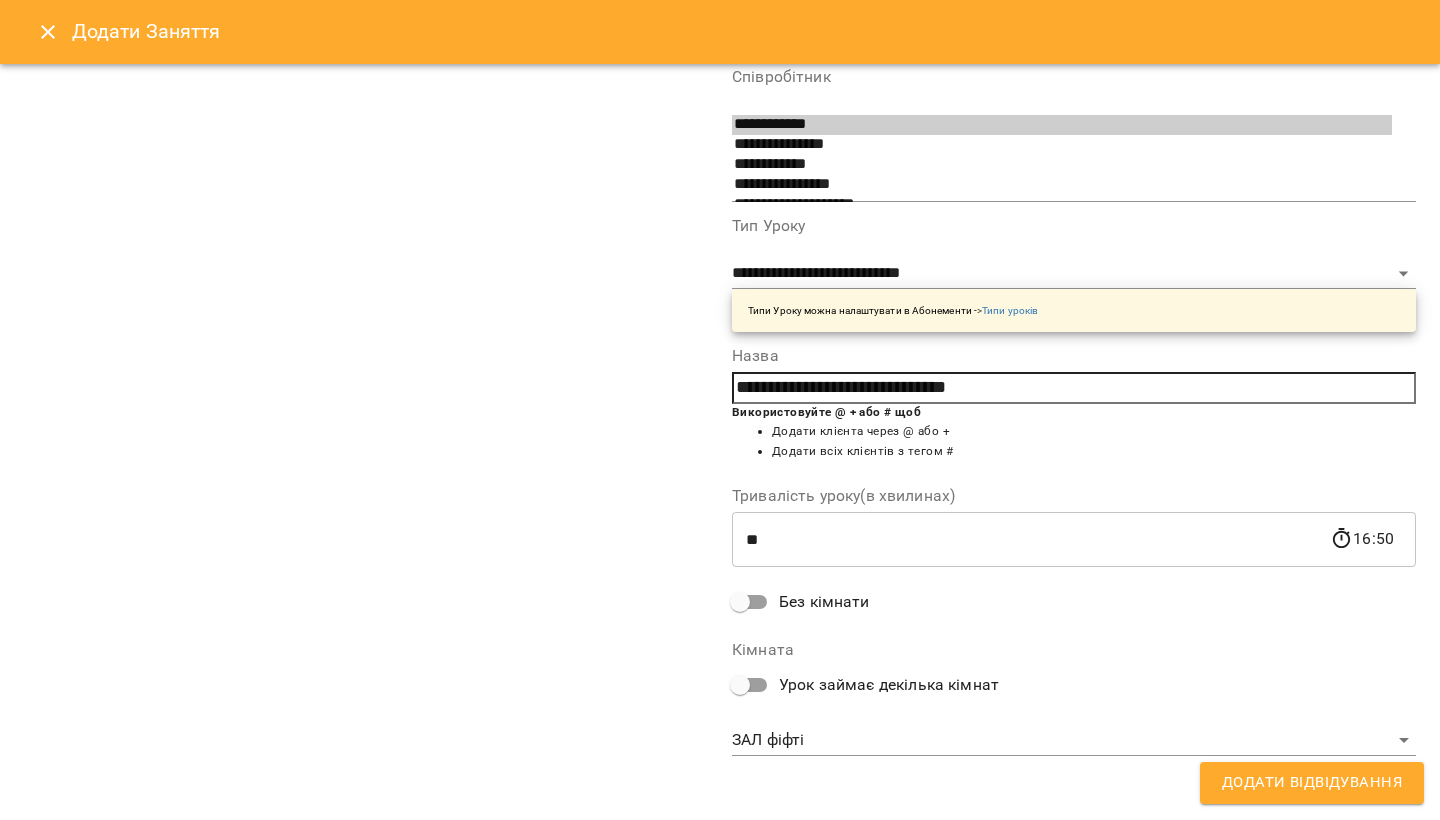 scroll, scrollTop: 171, scrollLeft: 0, axis: vertical 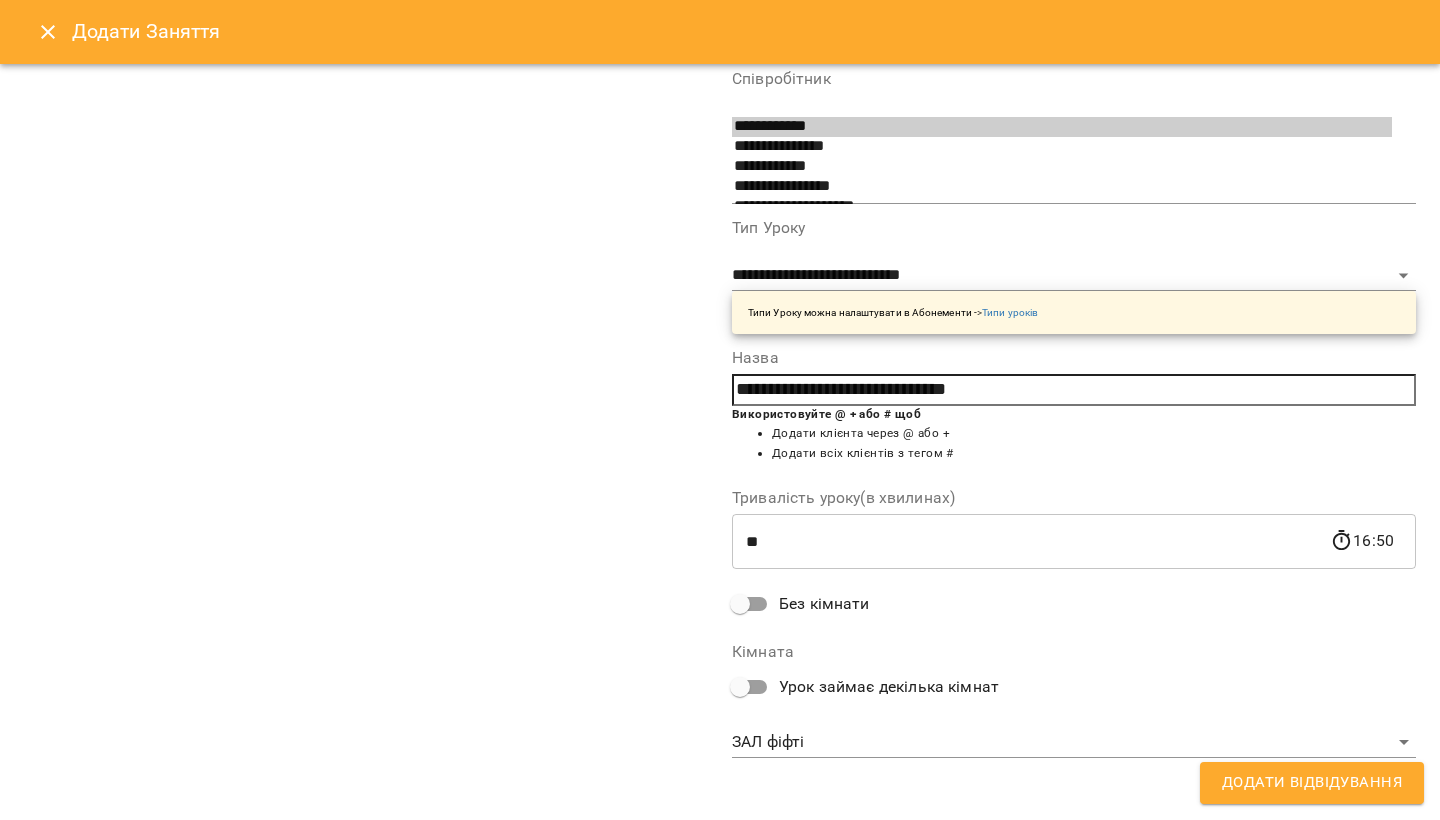 click on "For Business 1 9 UA   [FIRST] [FIRST]   [FIRST] [PATRONYMIC]   [LAST] [FIRST]   [LAST] [FIRST]   [LAST] [FIRST]   [LAST] [FIRST]    [LAST] [FIRST] [FIRST]   [LAST] [FIRST] 07 08 09 10 11 12 13 14 15 16 17 18 19 20 21 00:00 -   00:00 😴😴😴 00:00 -   00:00 😴😴😴 00:00 -   00:00 😴😴😴 00:00 -   00:00 😴😴😴 12:00 [LAST] [FIRST] Індивідуальні тренування «FYFTI ICE» 13:20 [LAST] [FIRST] Індивідуальні тренування «FYFTI ICE» 14:40 2 Спліт тренування "FYFTI ICE" 00:00 -   00:00 😴😴😴 00:00 -   00:00 😴😴😴 00:00 -   00:00 😴😴😴 00:00 -   00:00 😴😴😴 00:00 -   00:00 😴😴😴 00:00 -   00:00 😴😴😴 13:20 [LAST] [FIRST] 14:40 16:00 17:20 пн вт ср" at bounding box center (720, 1025) 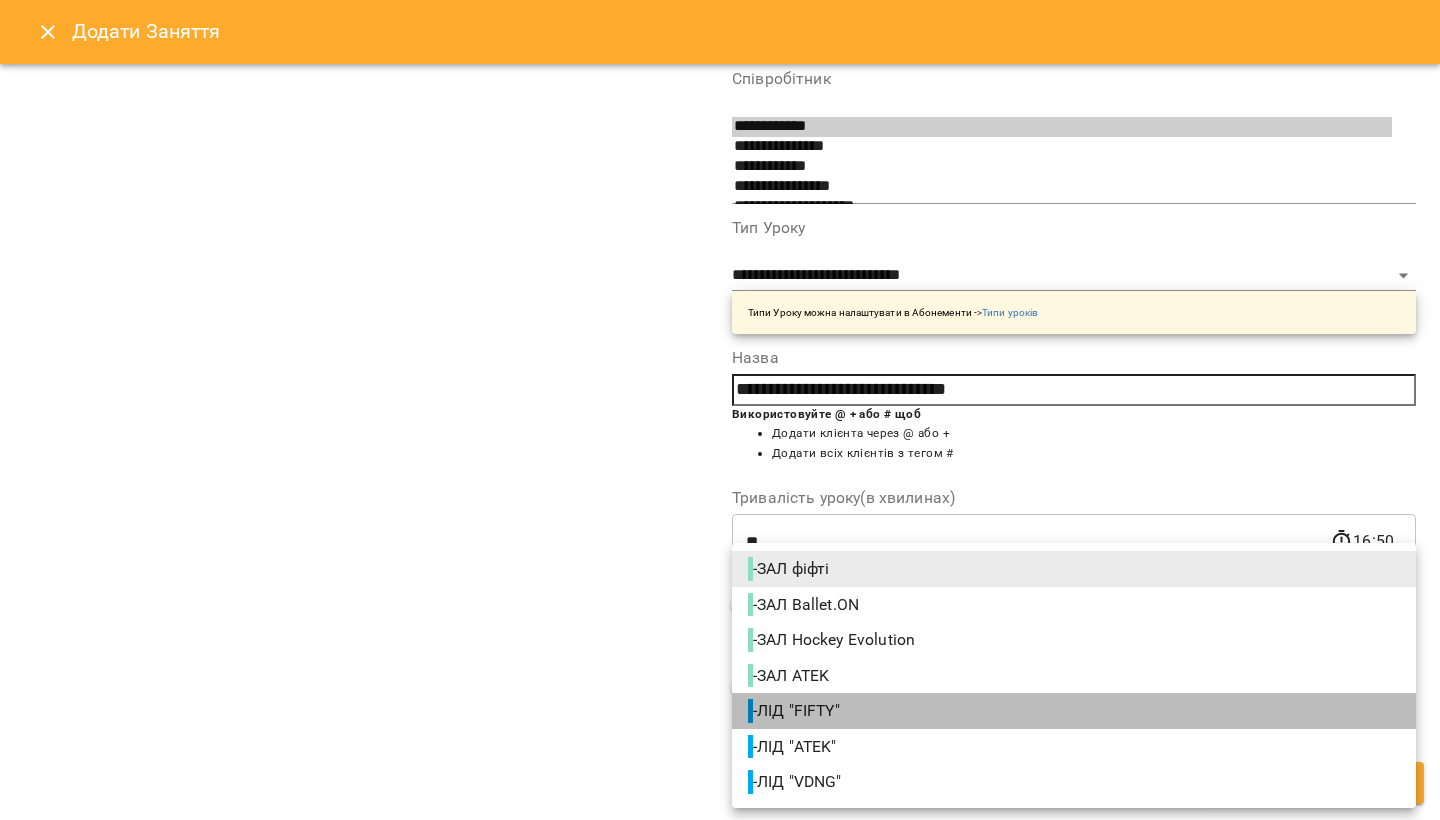 click on "-  ЛІД "FIFTY"" at bounding box center (1074, 711) 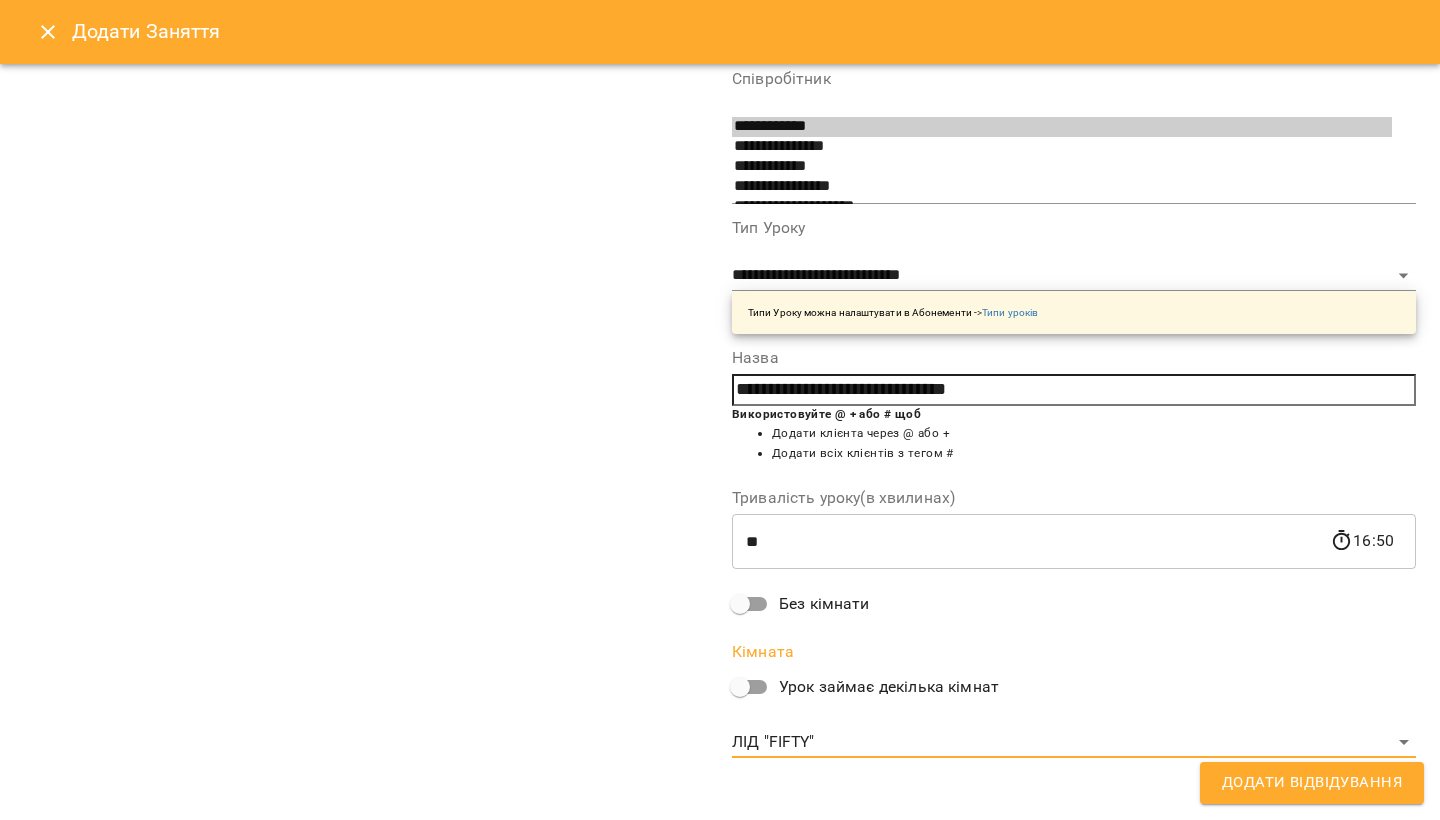 click on "Додати Відвідування" at bounding box center (1312, 783) 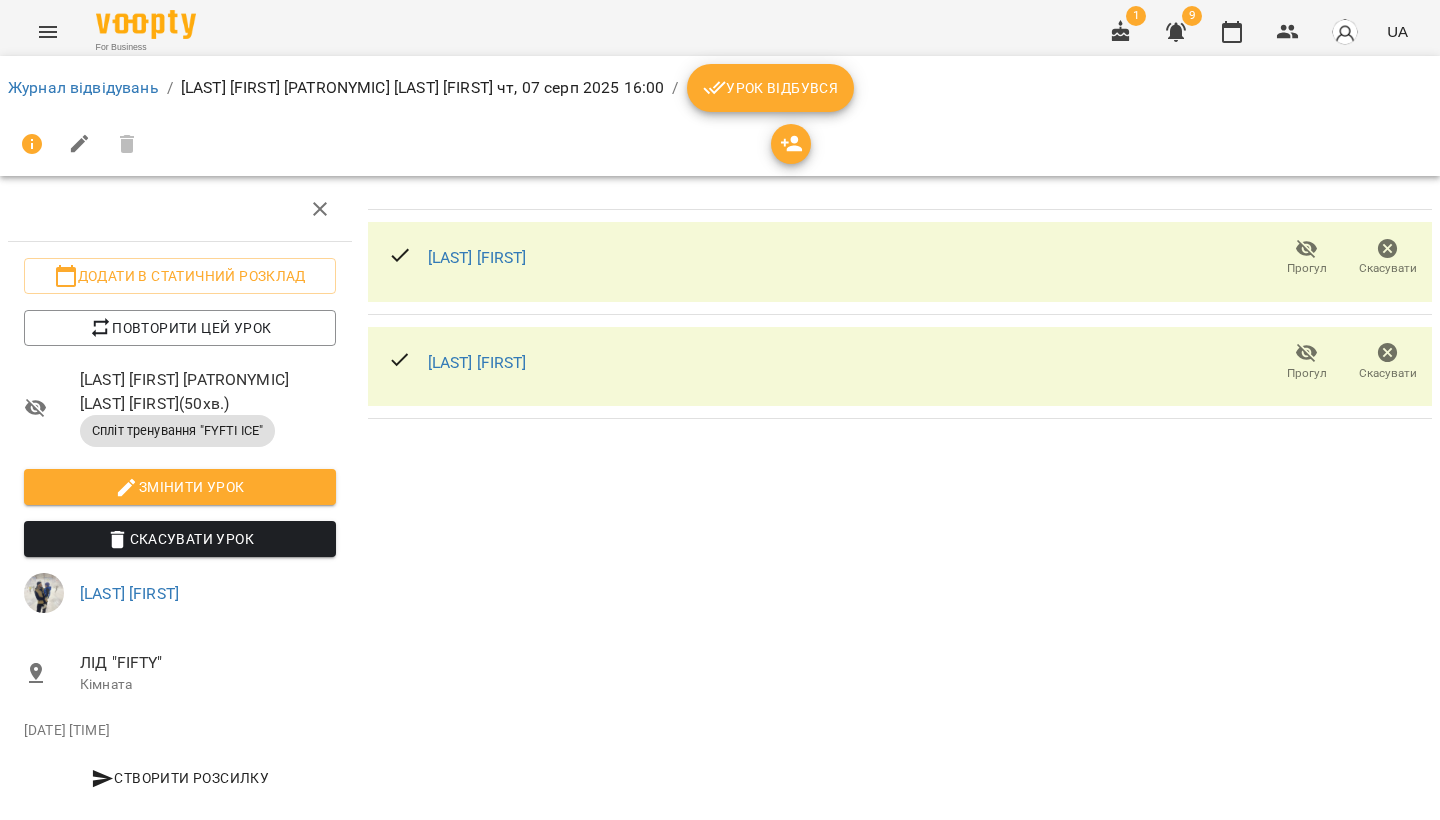 drag, startPoint x: 1231, startPoint y: 20, endPoint x: 1046, endPoint y: 111, distance: 206.16983 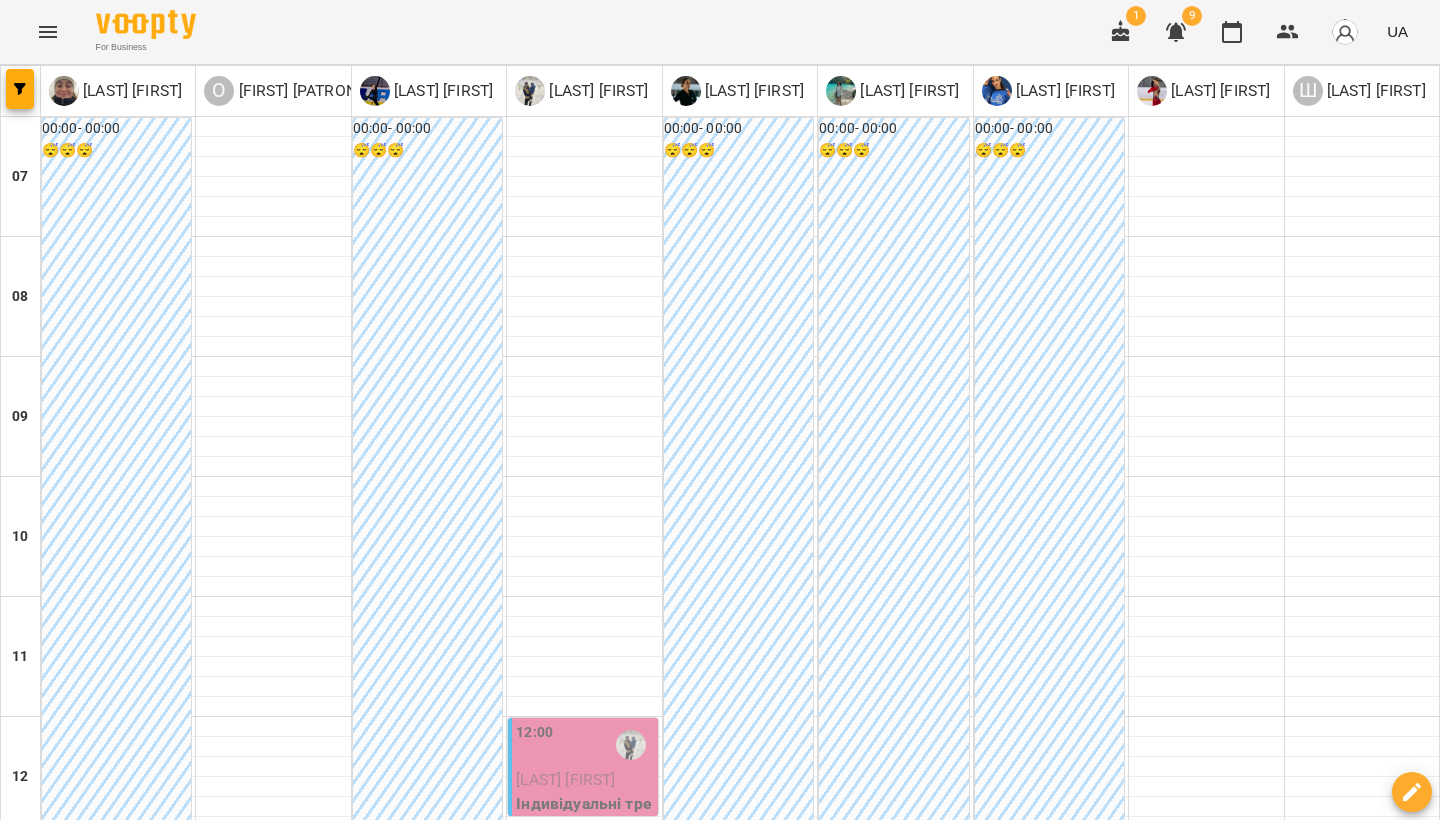 scroll, scrollTop: 414, scrollLeft: 0, axis: vertical 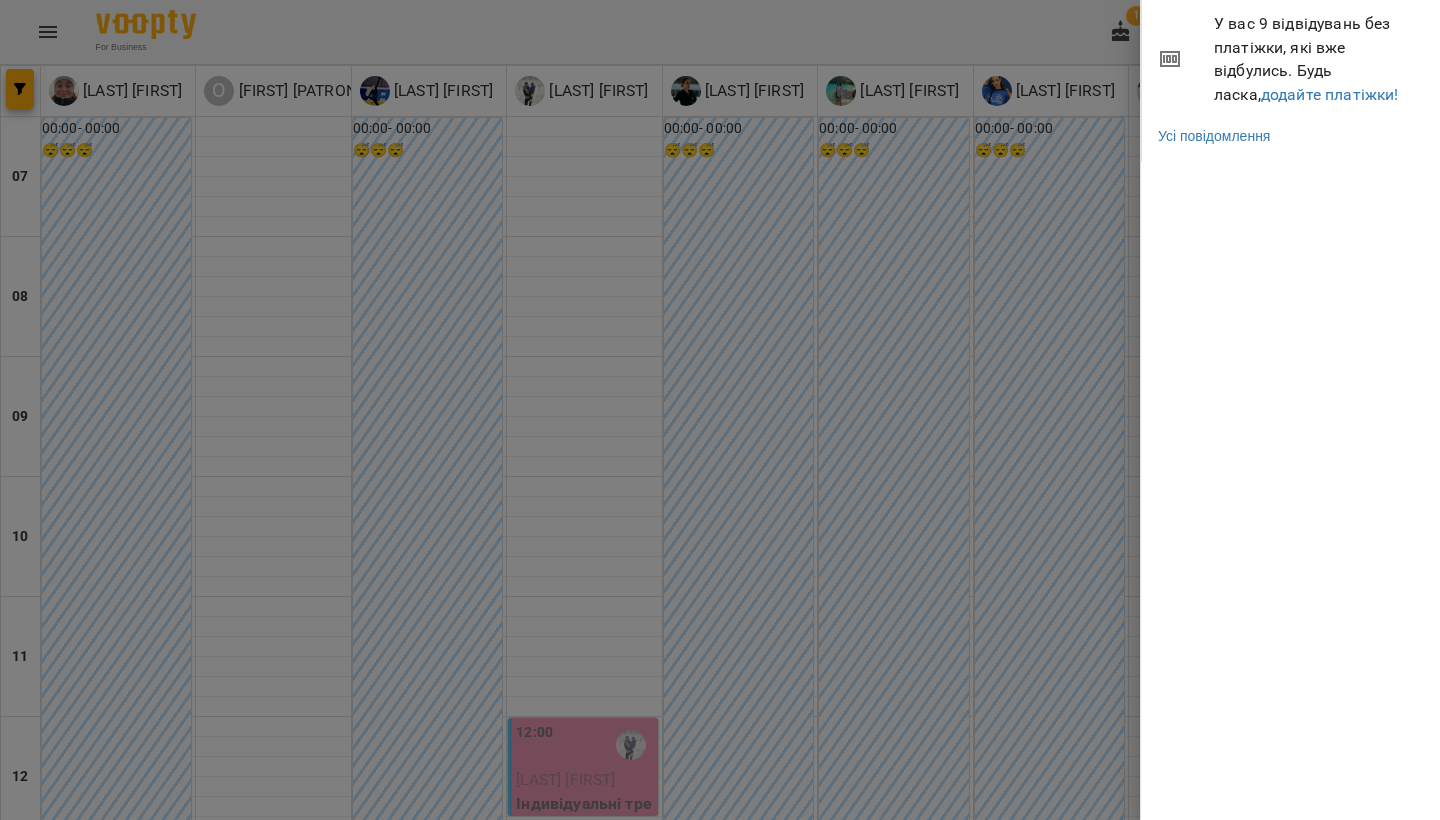 click at bounding box center [720, 410] 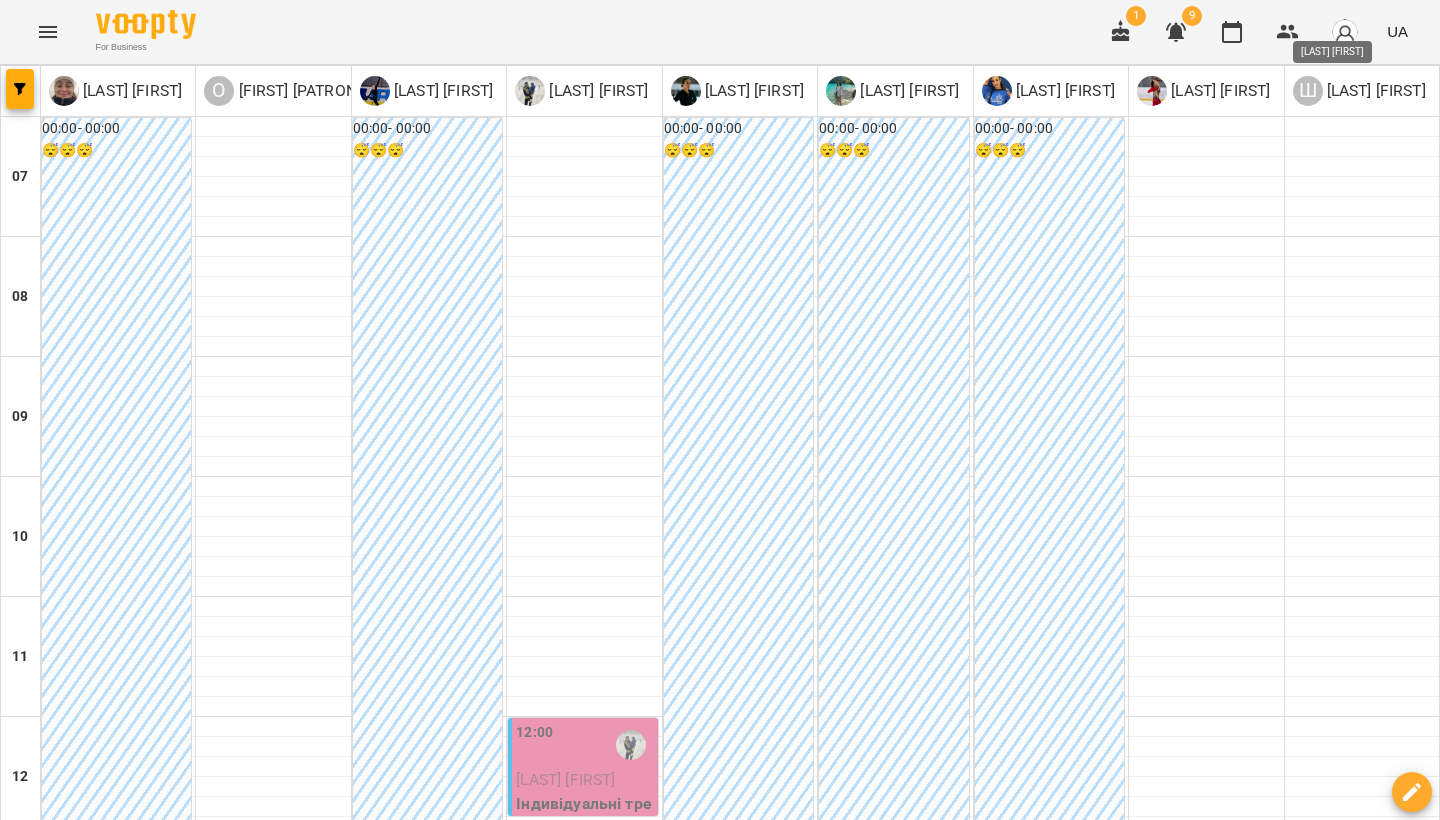 scroll, scrollTop: 412, scrollLeft: 0, axis: vertical 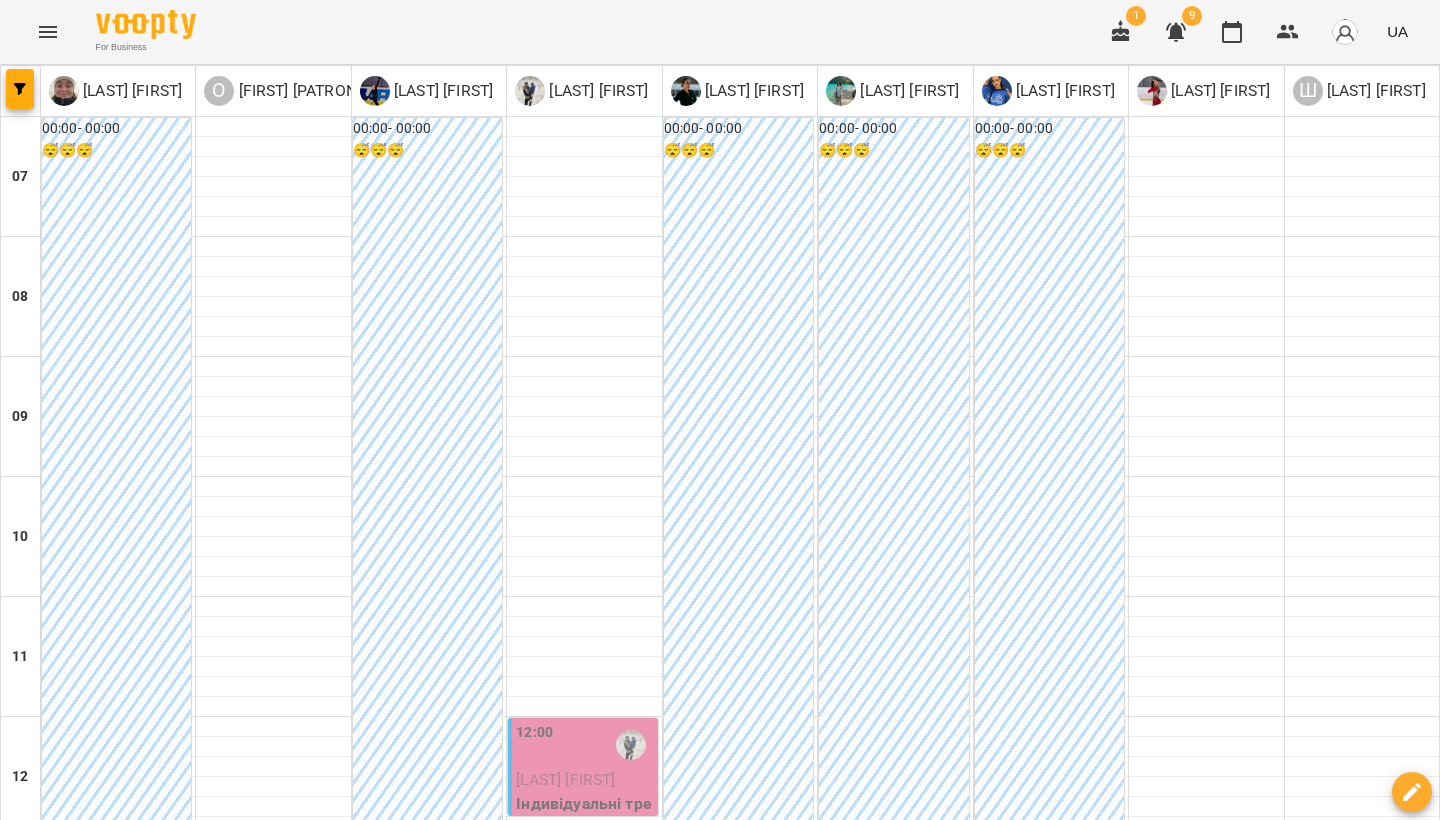 click on "пт" at bounding box center [1004, 1943] 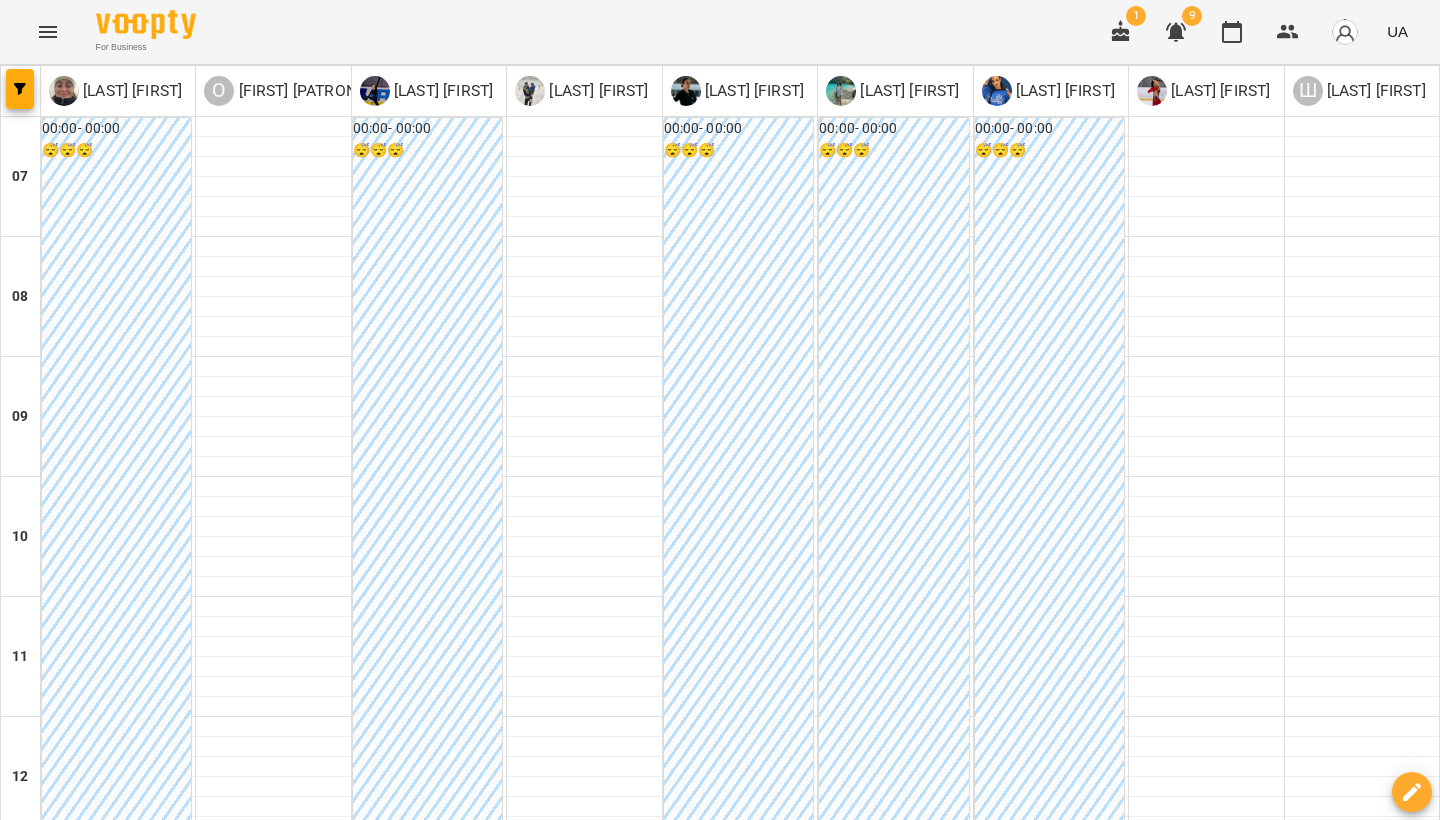 scroll, scrollTop: 825, scrollLeft: 0, axis: vertical 